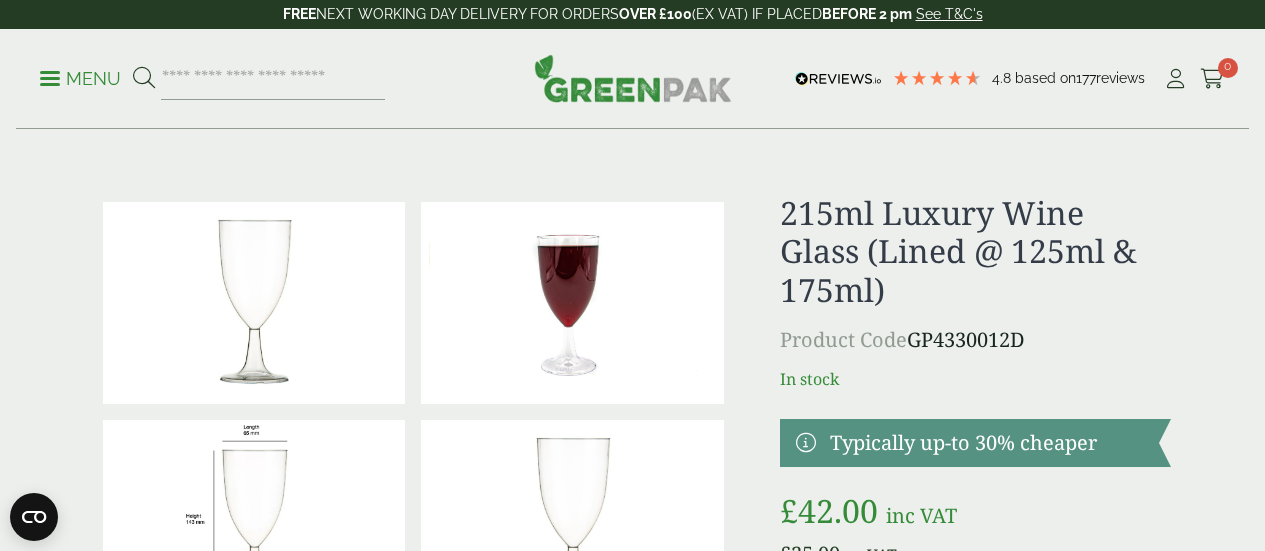 scroll, scrollTop: 100, scrollLeft: 0, axis: vertical 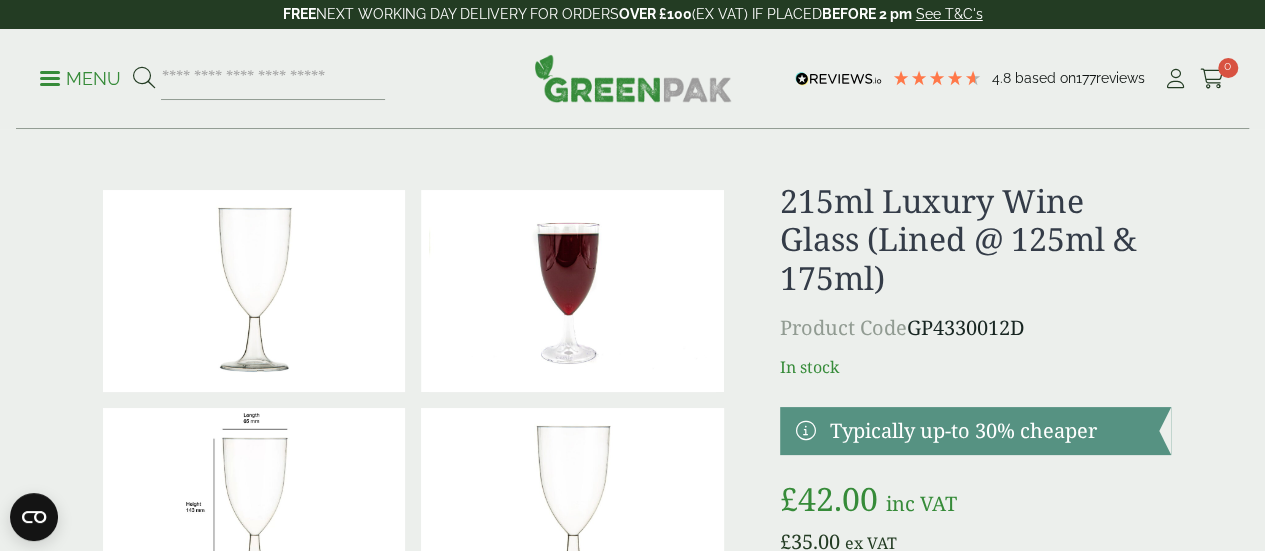 drag, startPoint x: 1093, startPoint y: 323, endPoint x: 978, endPoint y: 326, distance: 115.03912 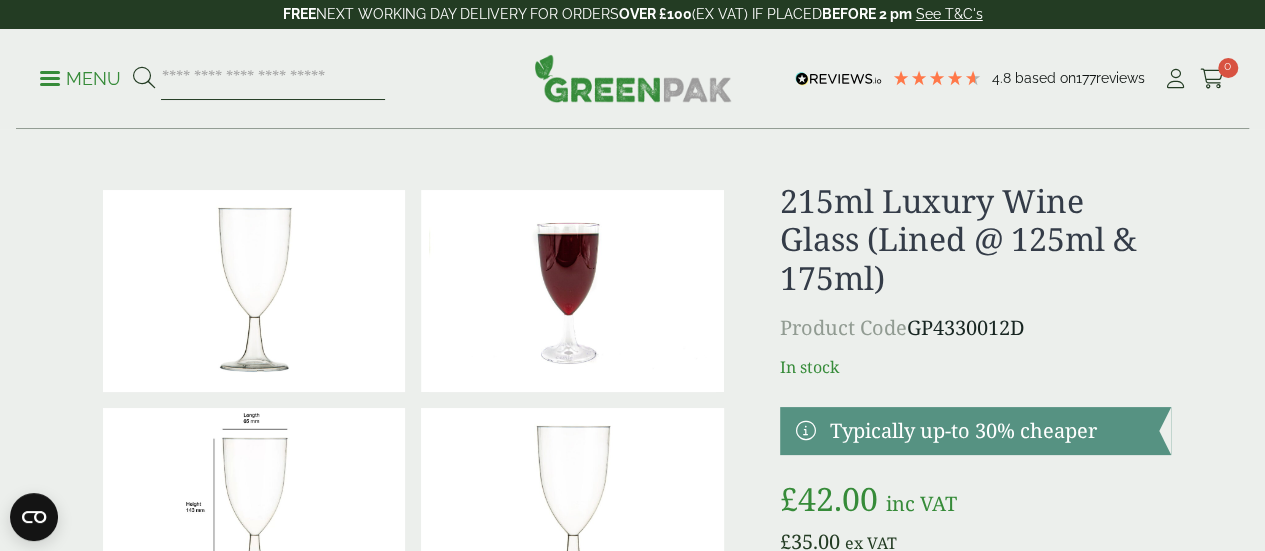 click at bounding box center (273, 79) 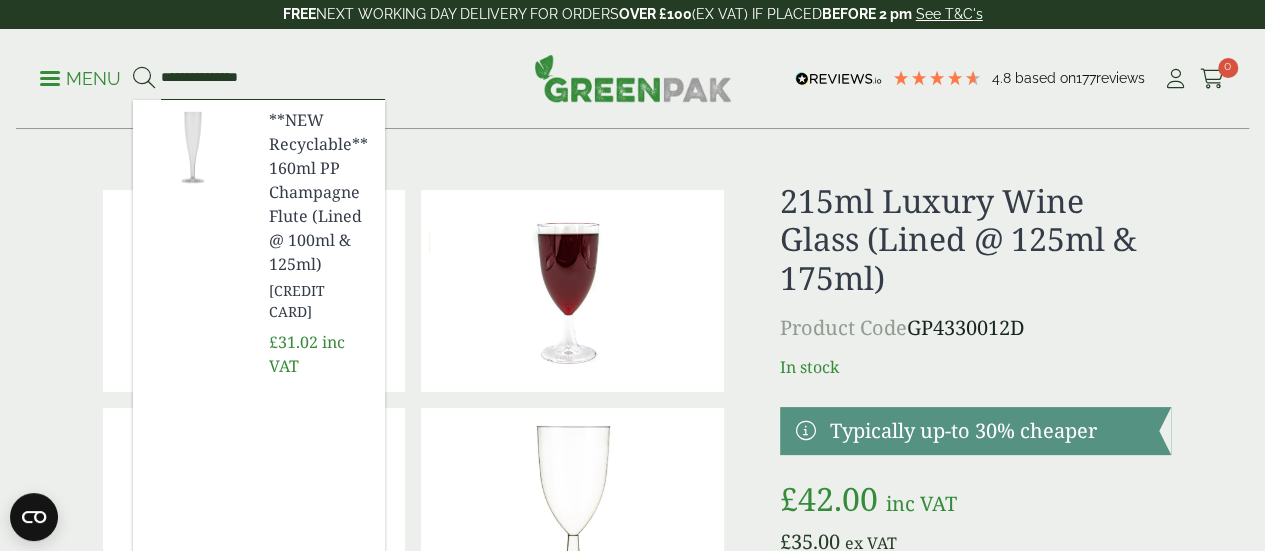 type on "**********" 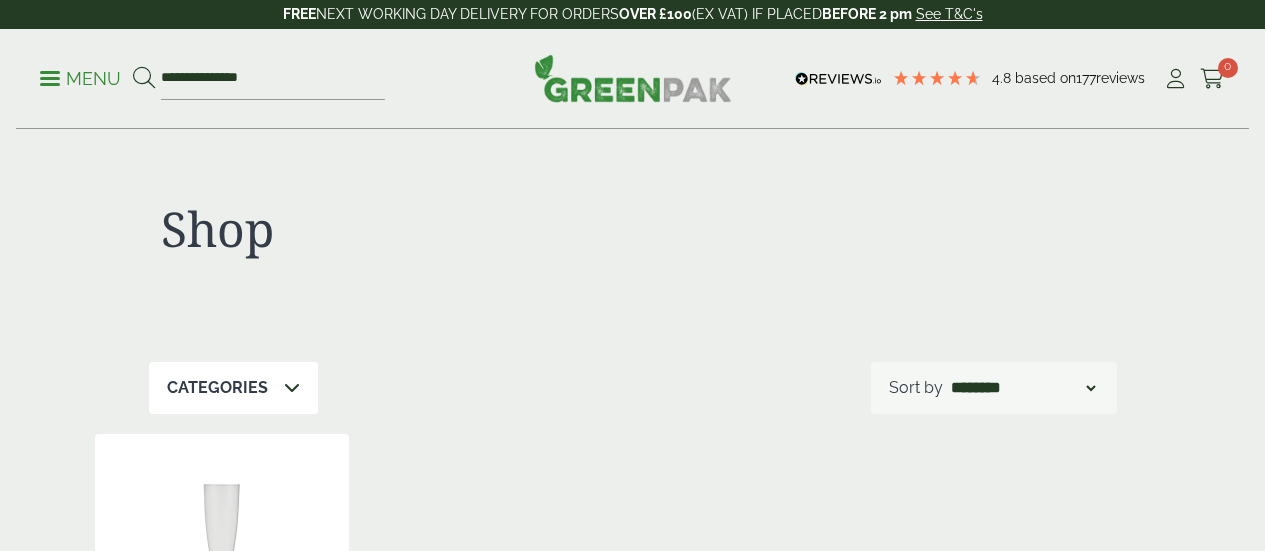 scroll, scrollTop: 418, scrollLeft: 0, axis: vertical 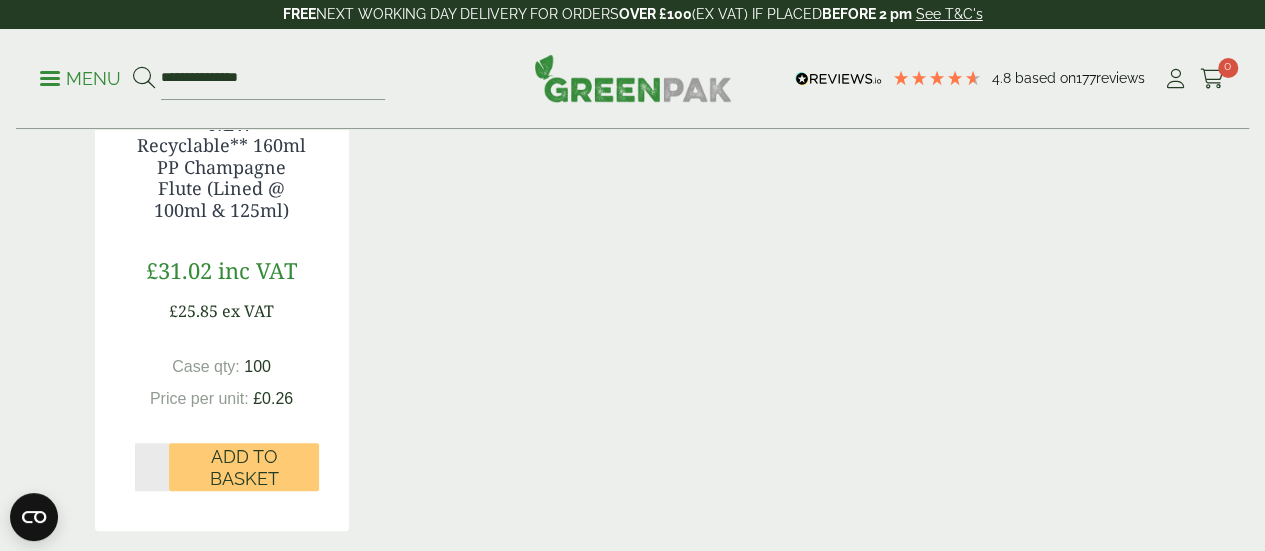 click on "4.8   Based on  177  reviews
FREE  NEXT WORKING DAY DELIVERY -  See T&C's
FREE  NEXT WORKING DAY DELIVERY FOR ORDERS  OVER £100  (EX VAT) IF PLACED  BEFORE 2 pm   See T&C's
Menu" at bounding box center (632, 442) 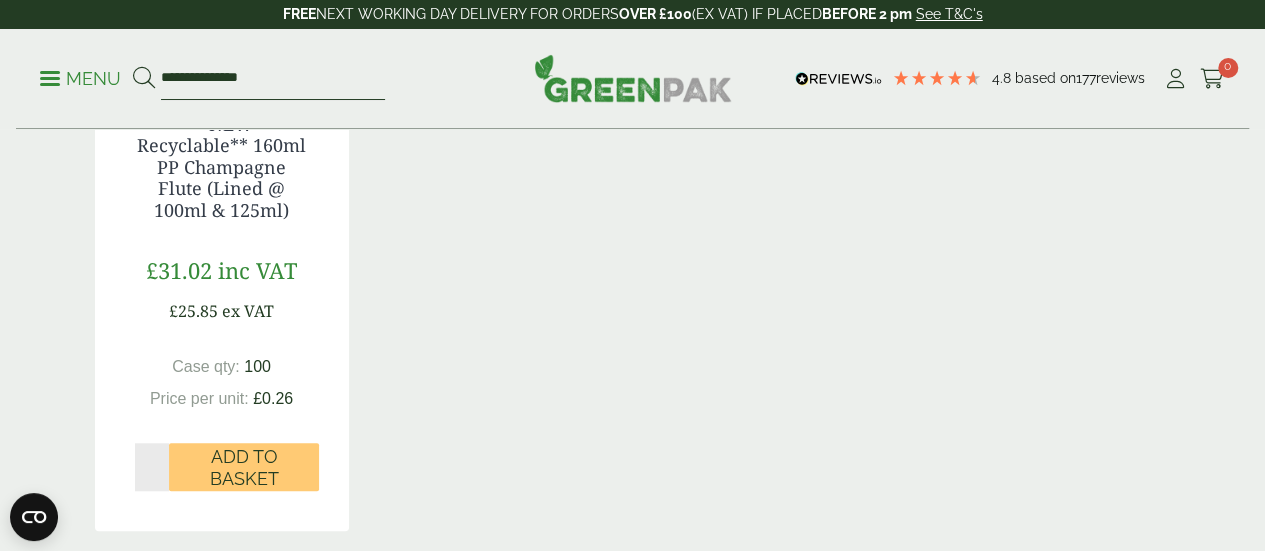 click on "**********" at bounding box center (273, 79) 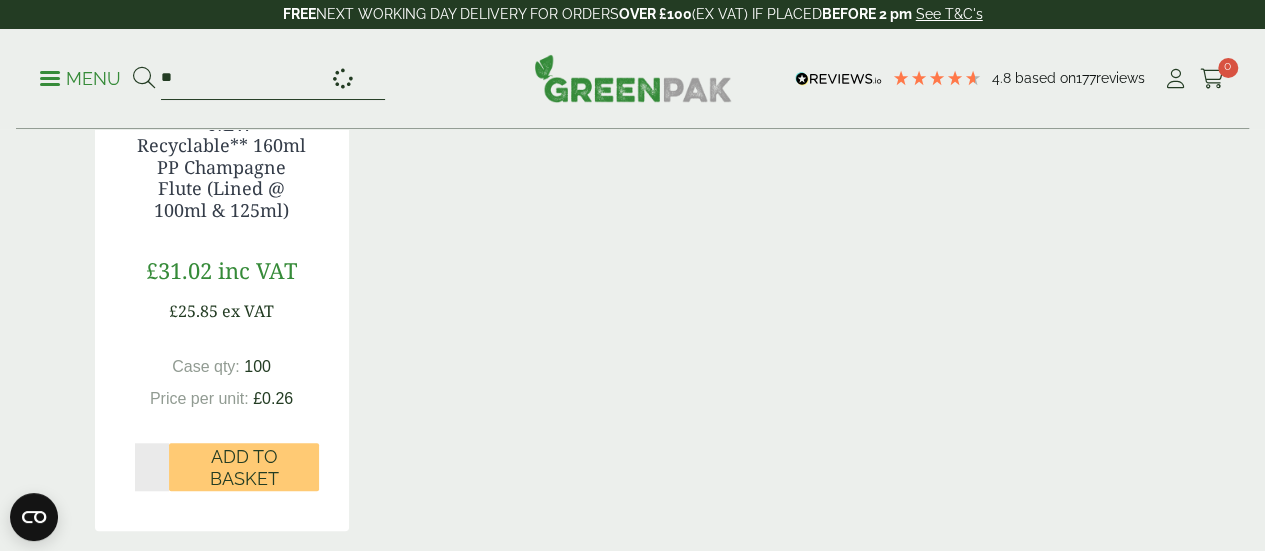type on "*" 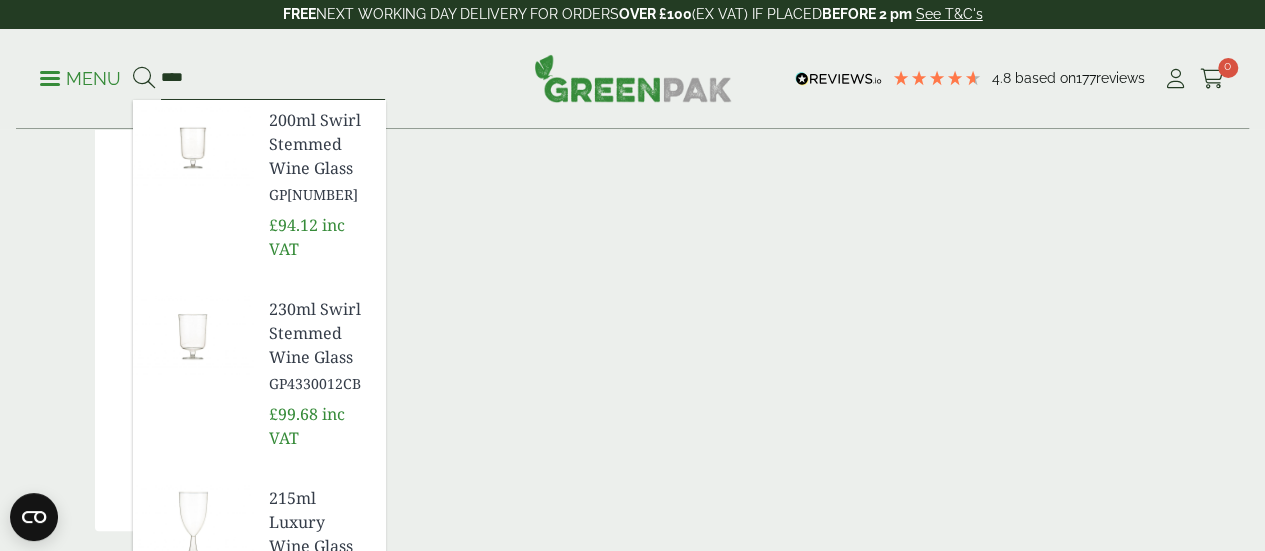 type on "****" 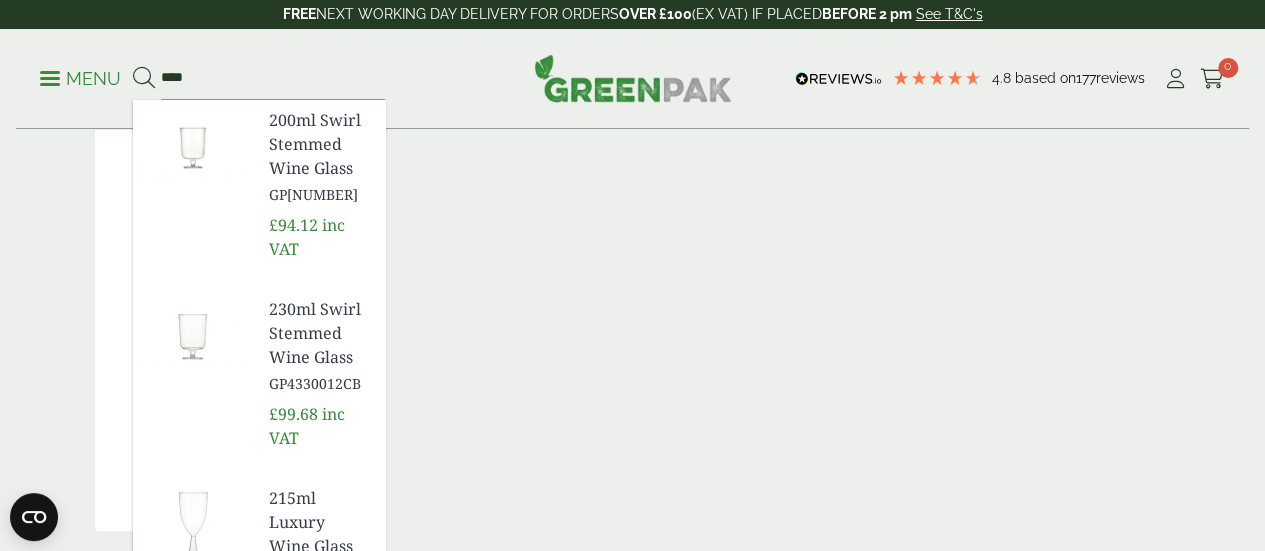 click on "215ml Luxury Wine Glass (Lined @ 125ml & 175ml)" at bounding box center (319, 558) 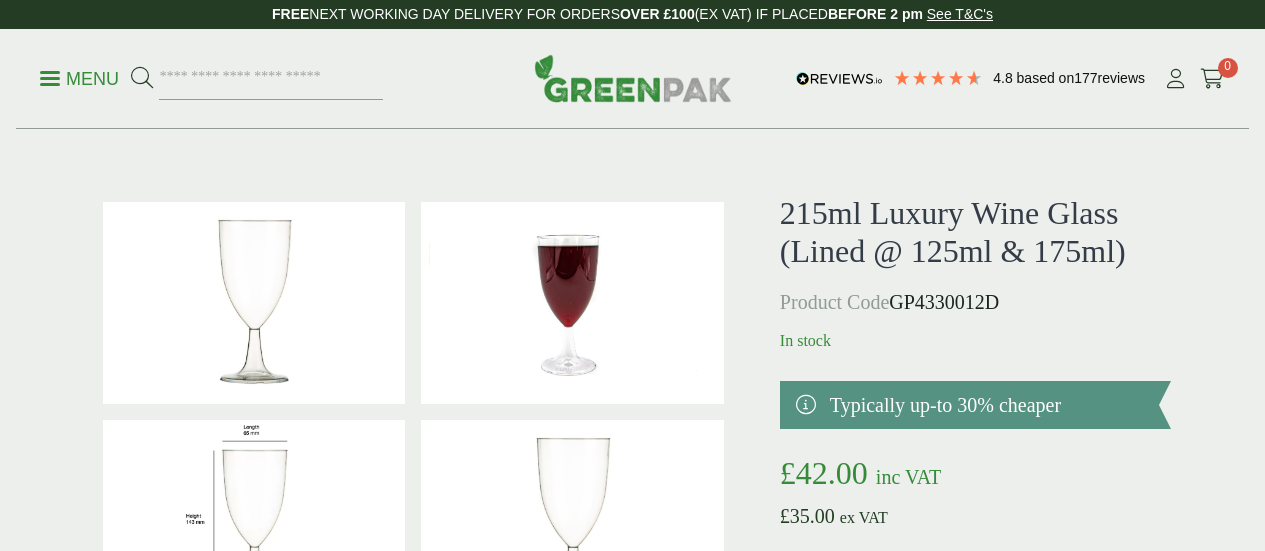 scroll, scrollTop: 0, scrollLeft: 0, axis: both 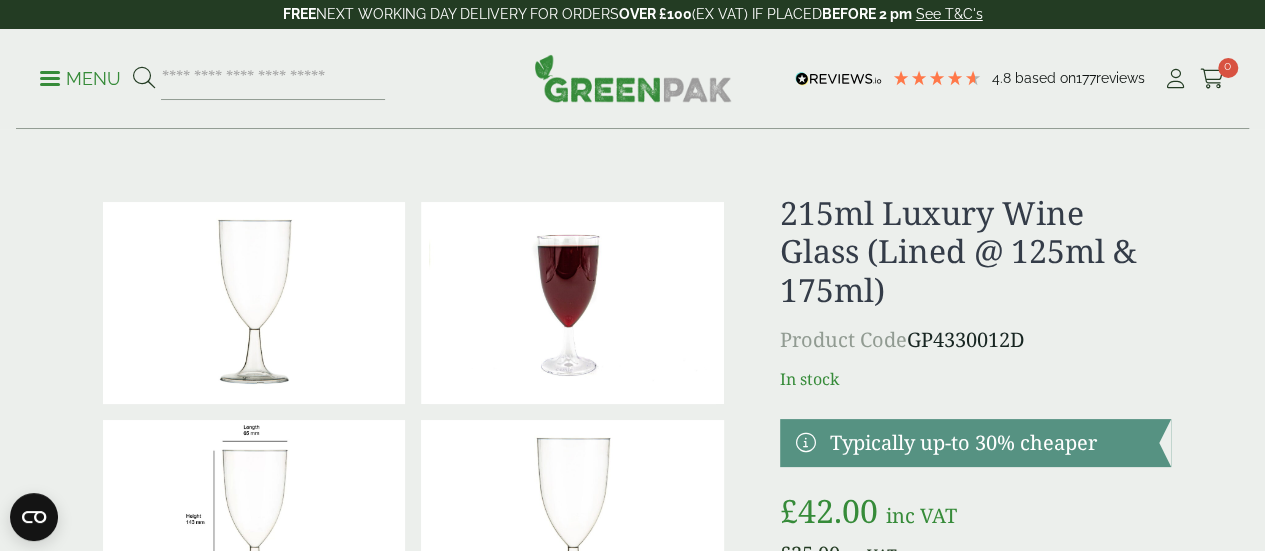 drag, startPoint x: 1273, startPoint y: 83, endPoint x: 1279, endPoint y: 57, distance: 26.683329 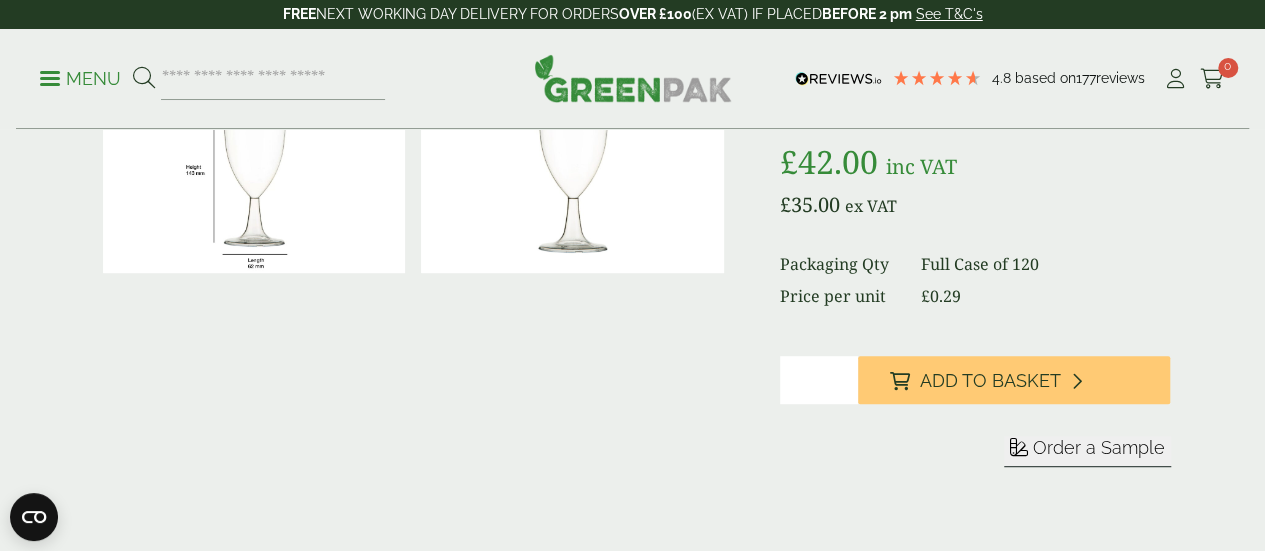 scroll, scrollTop: 380, scrollLeft: 0, axis: vertical 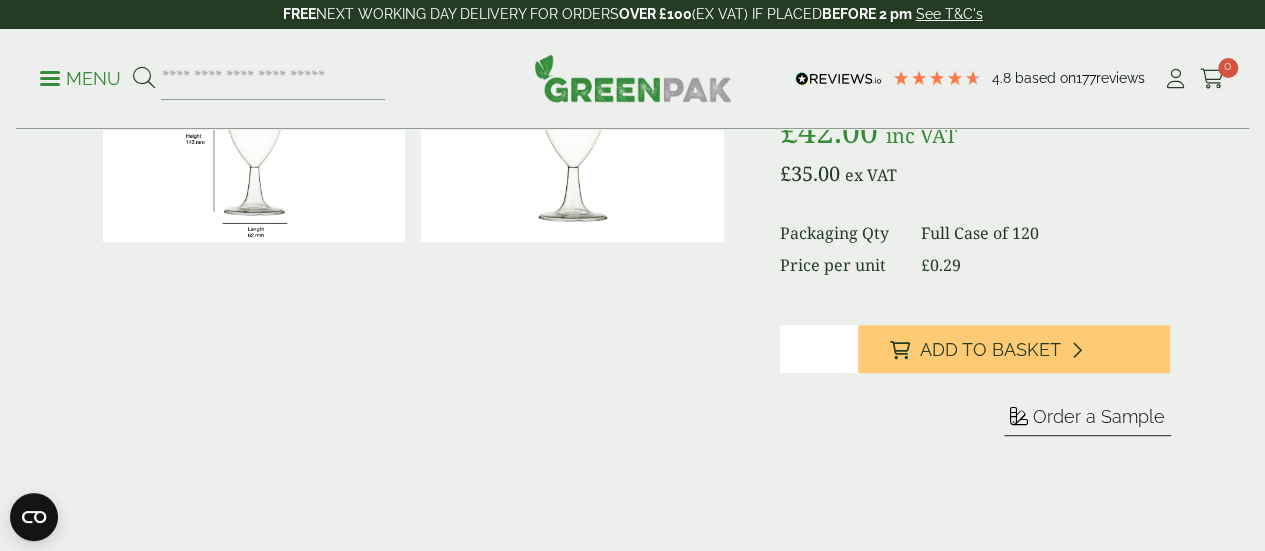 click on "*" at bounding box center [819, 349] 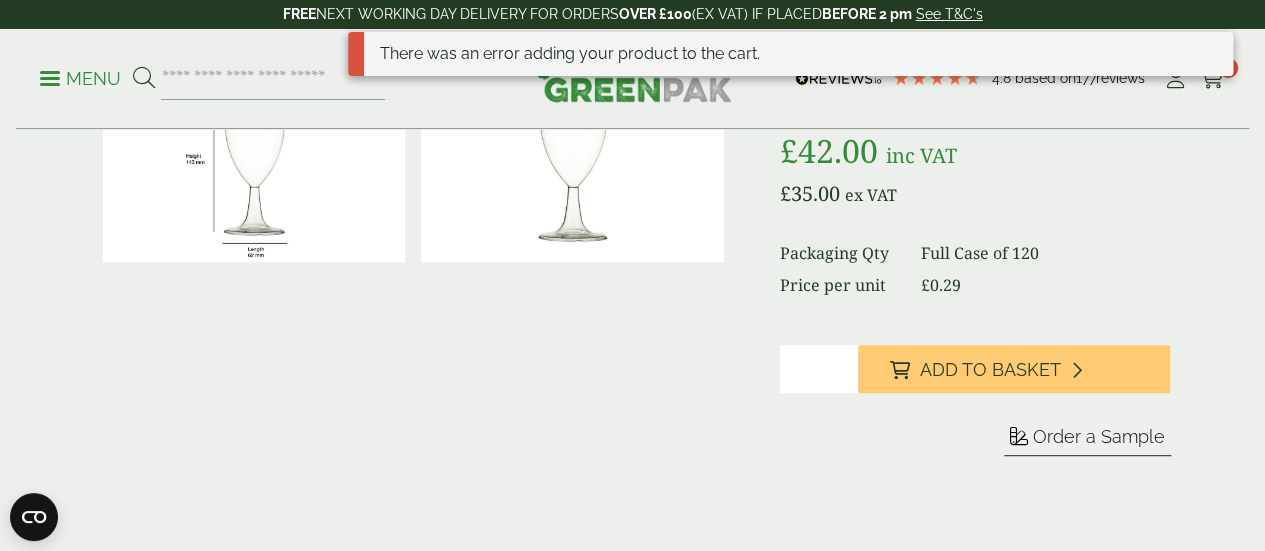 scroll, scrollTop: 401, scrollLeft: 0, axis: vertical 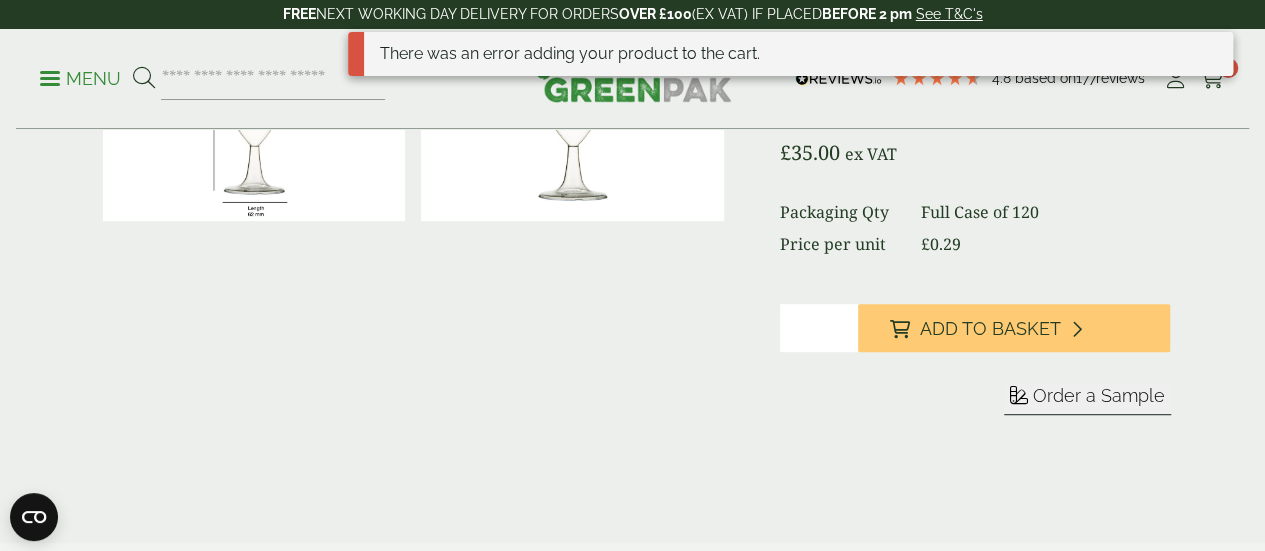 click on "**" at bounding box center [819, 328] 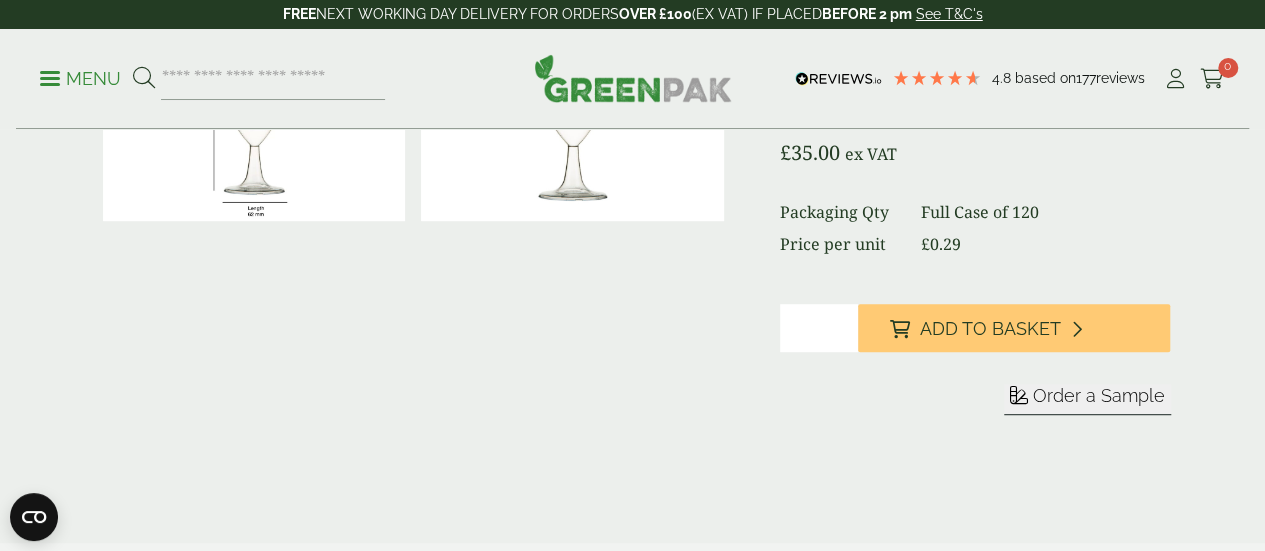 click on "**" at bounding box center [819, 328] 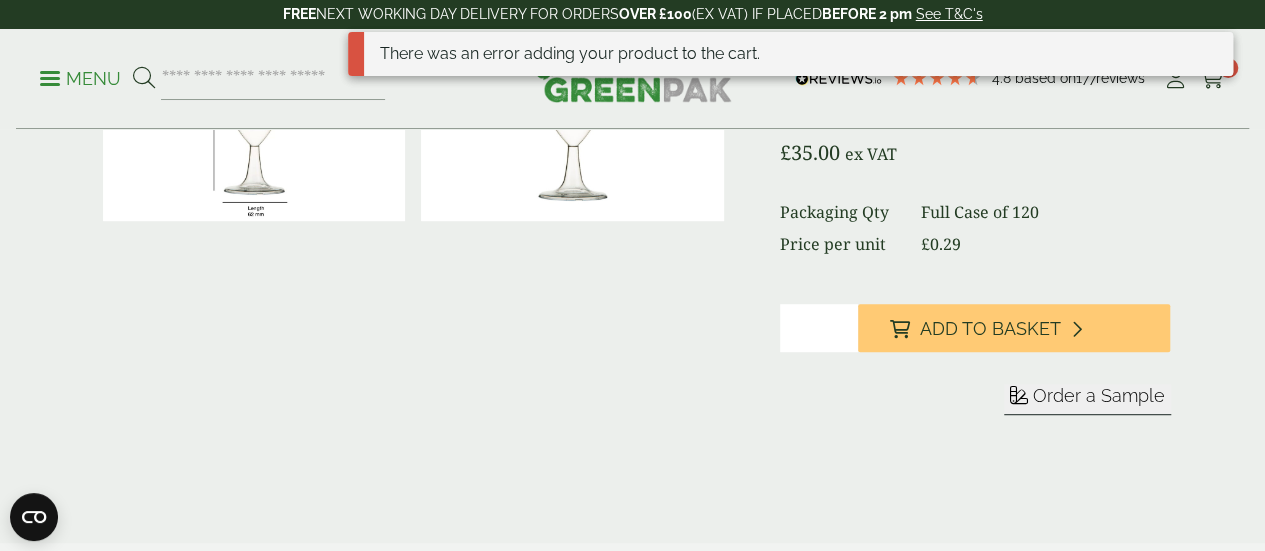 click on "Full Case of 120" at bounding box center [1045, 212] 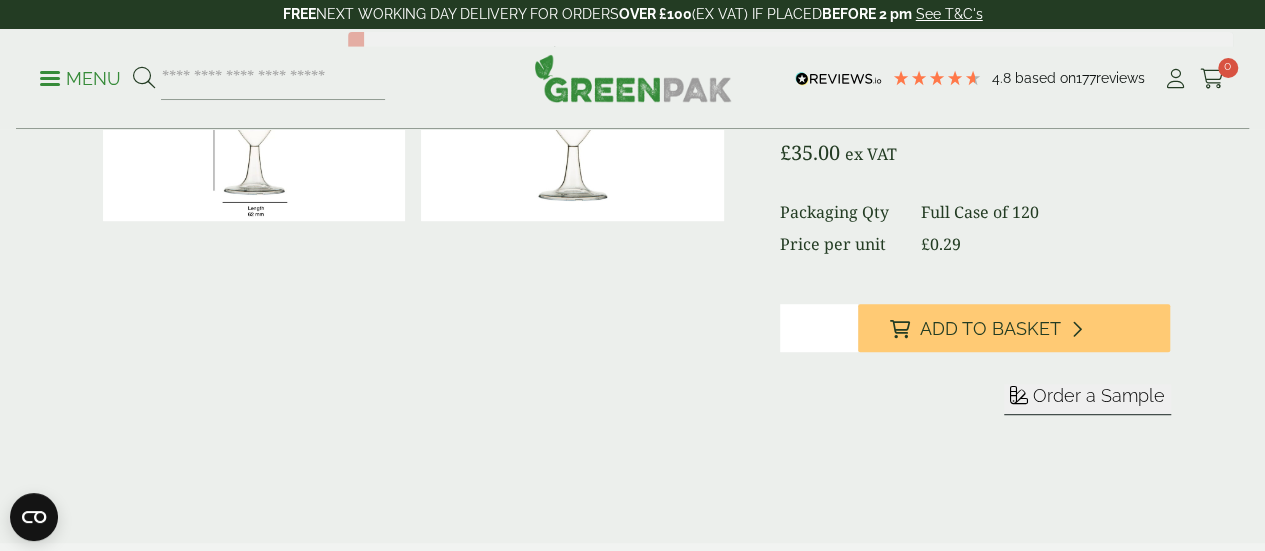 click on "**" at bounding box center [819, 328] 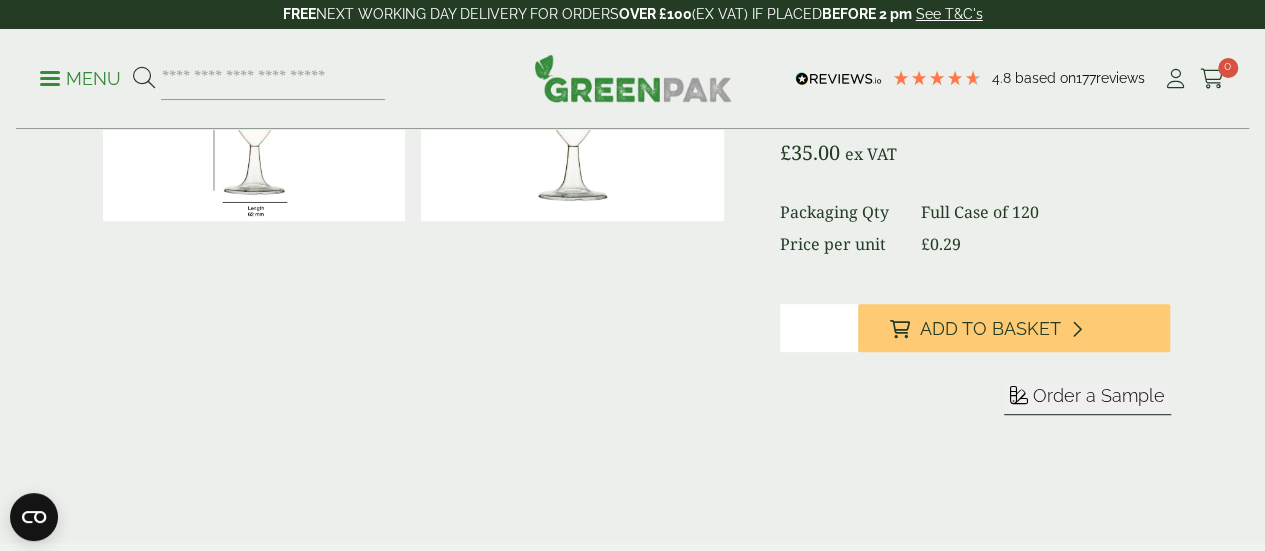 click on "**" at bounding box center [819, 328] 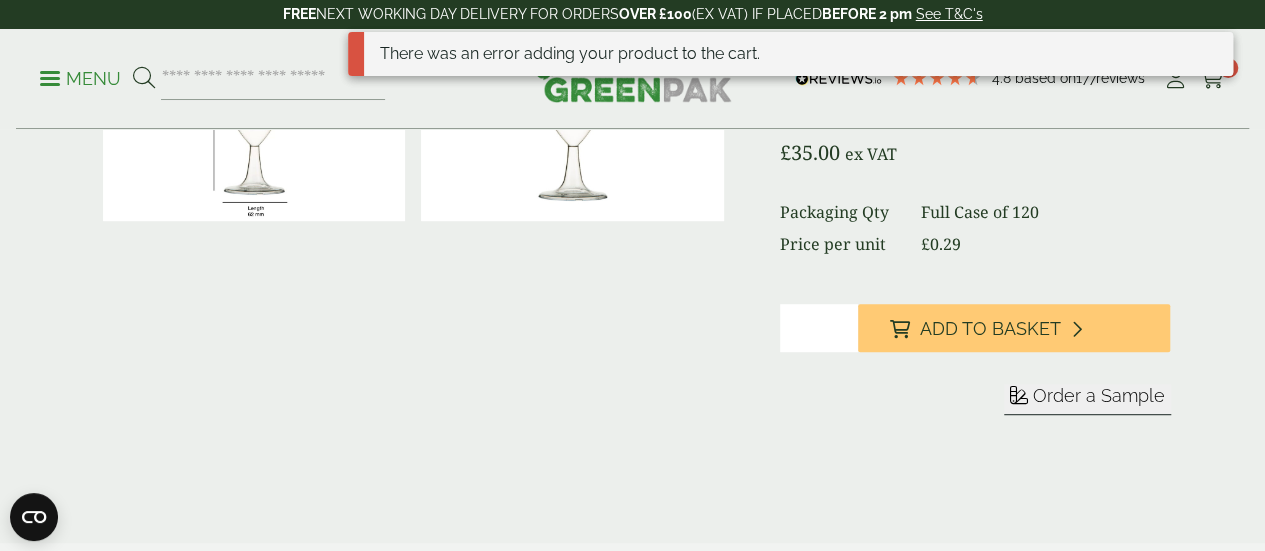 click on "Full Case of 120" at bounding box center (1045, 212) 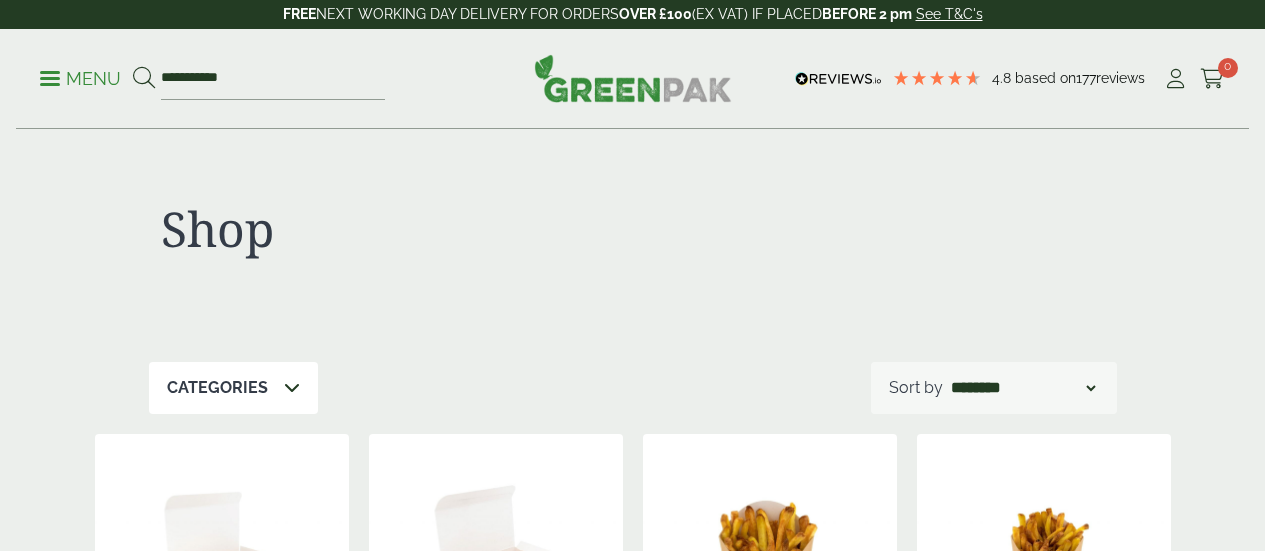 scroll, scrollTop: 0, scrollLeft: 0, axis: both 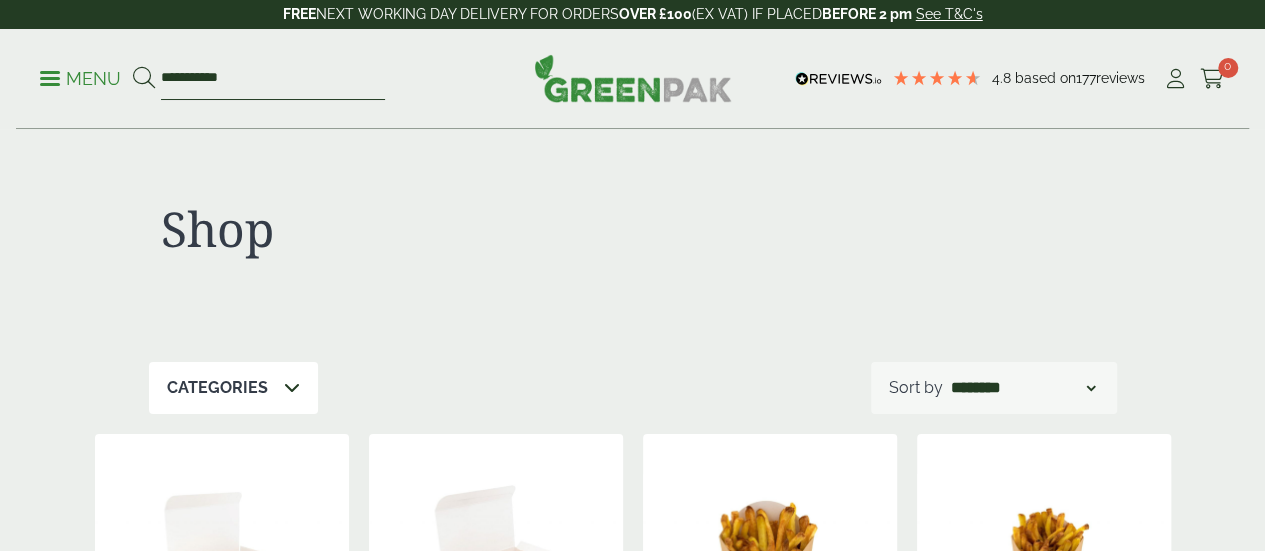 click on "**********" at bounding box center [273, 79] 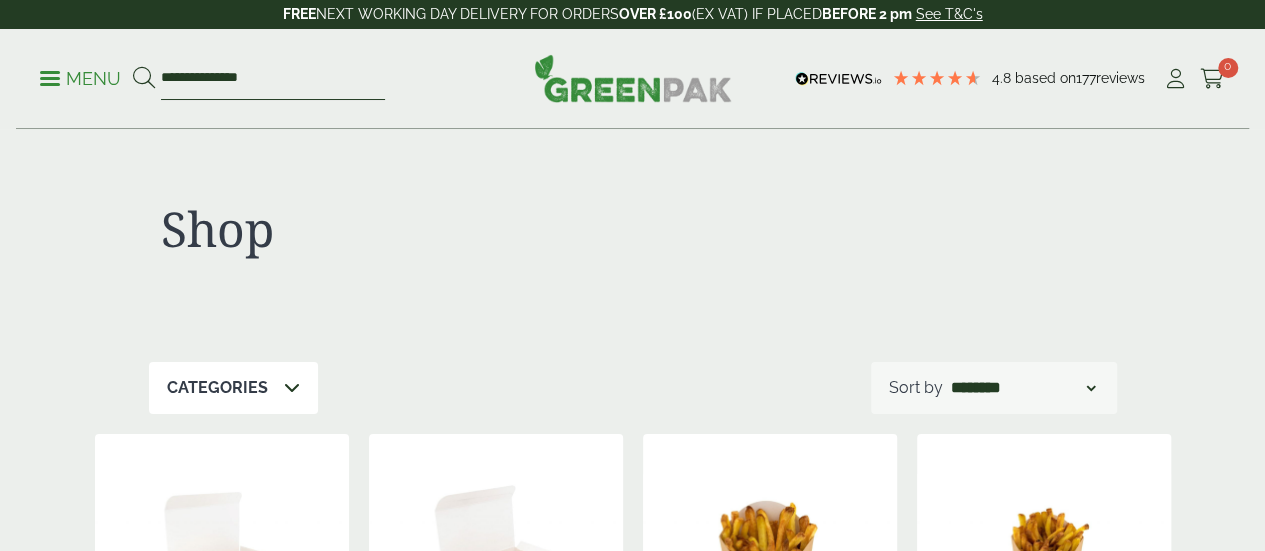 type on "**********" 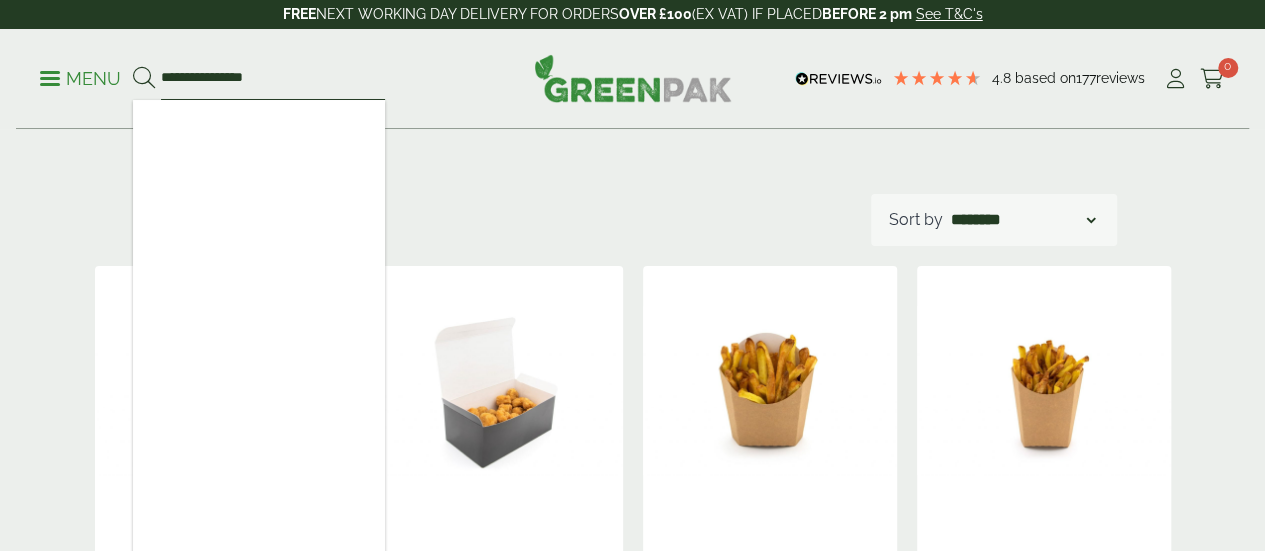 scroll, scrollTop: 164, scrollLeft: 0, axis: vertical 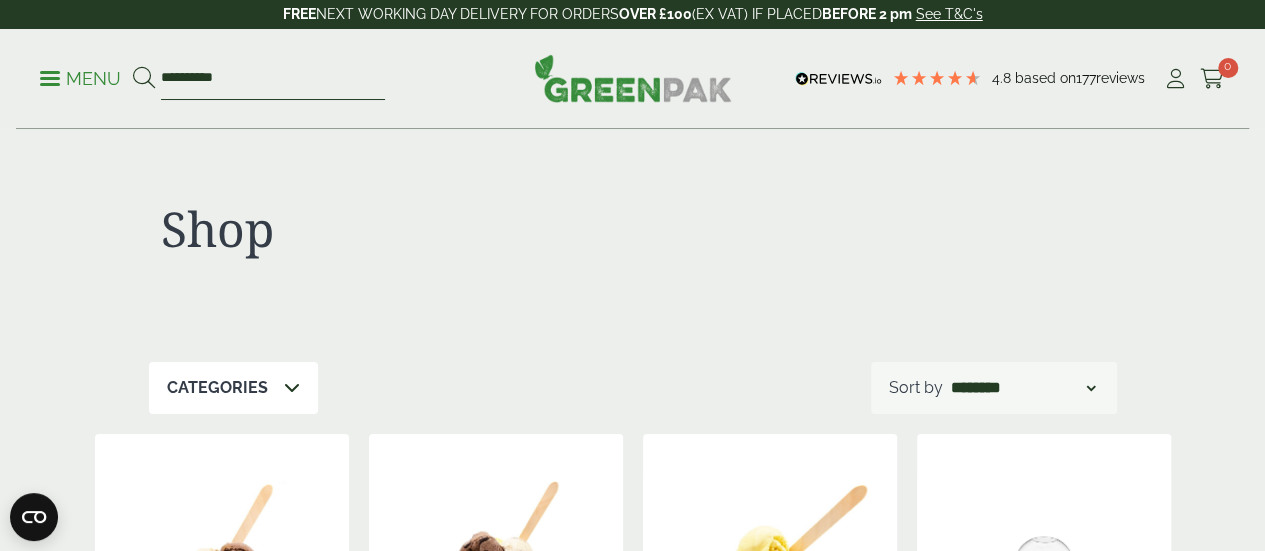 click on "**********" at bounding box center [273, 79] 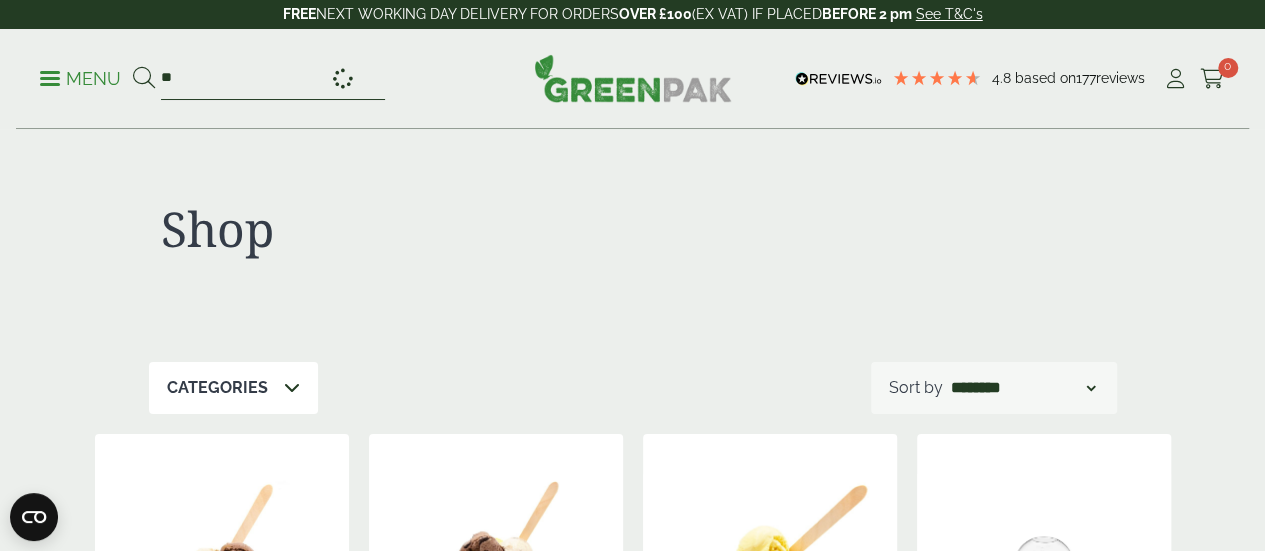 type on "*" 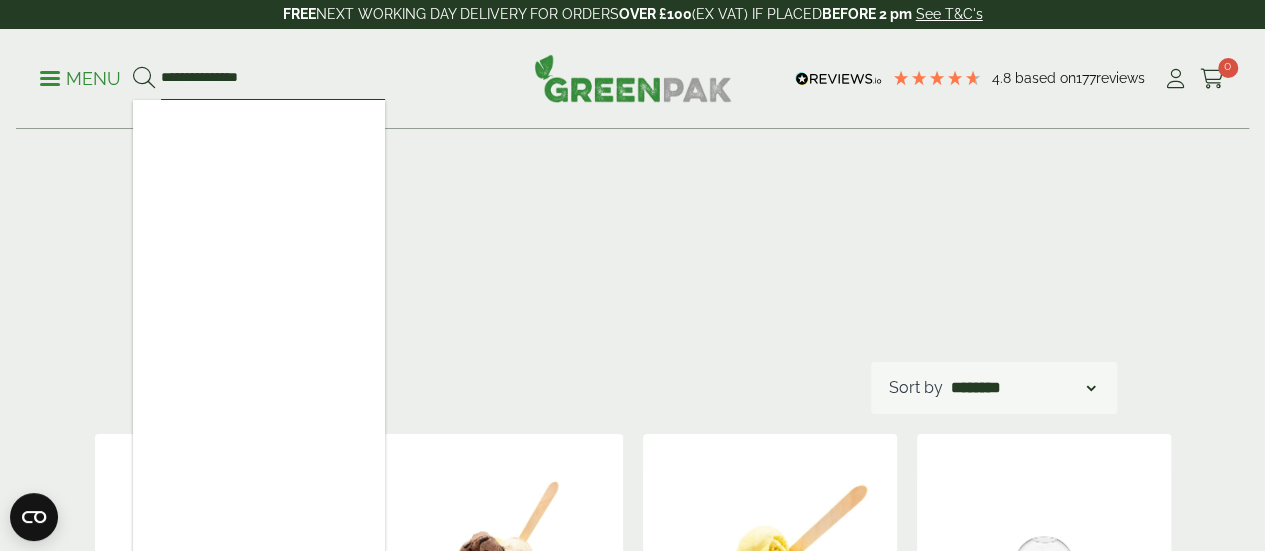 click on "**********" at bounding box center (273, 79) 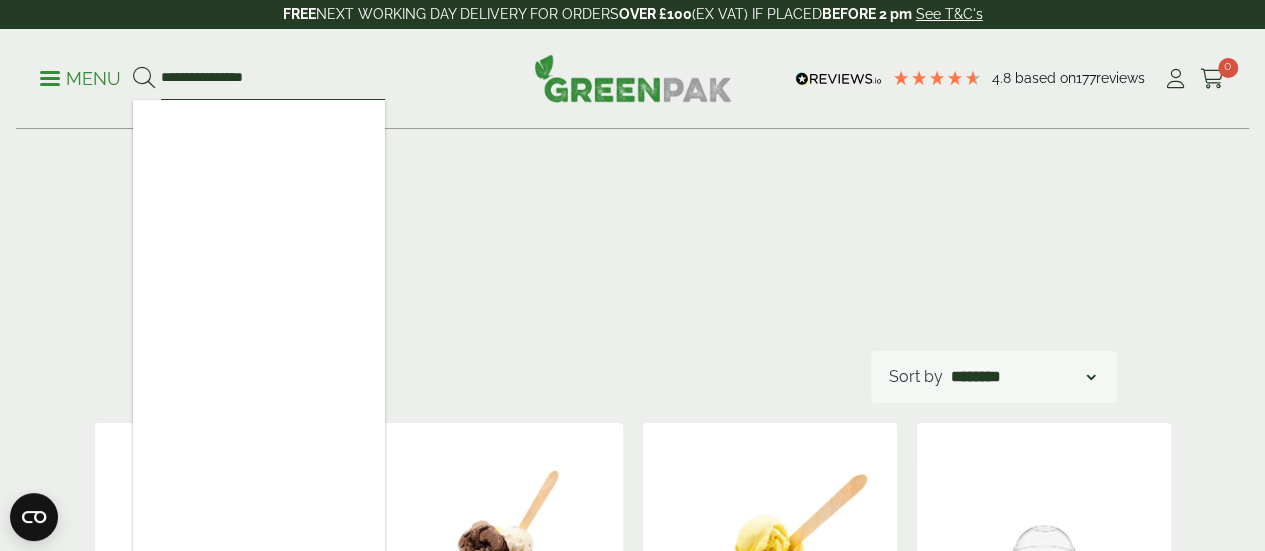 scroll, scrollTop: 0, scrollLeft: 0, axis: both 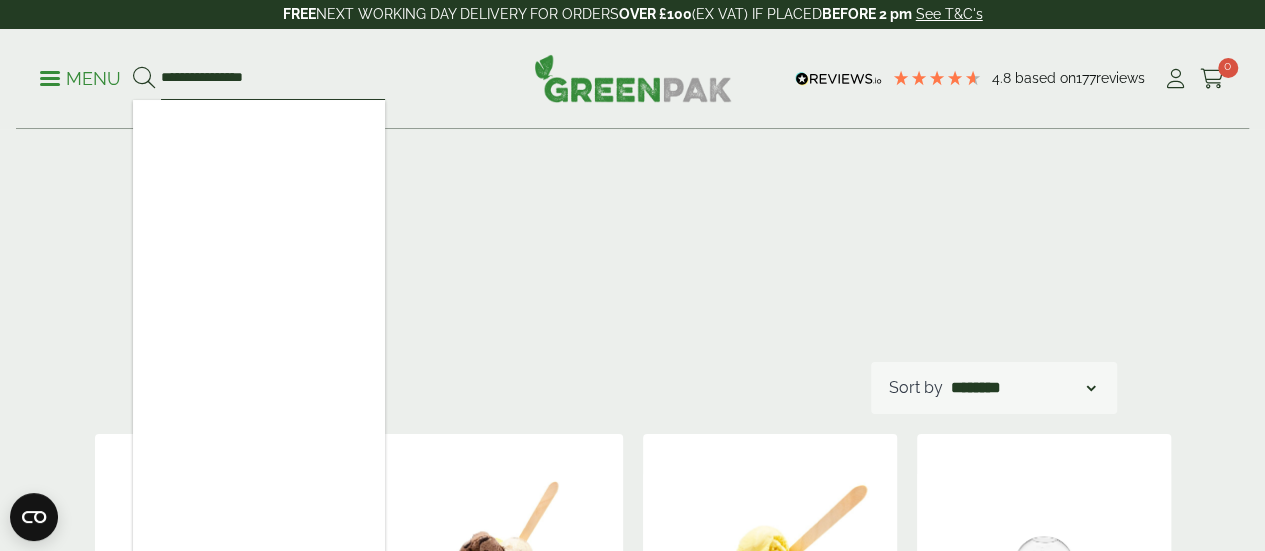 click on "**********" at bounding box center (273, 79) 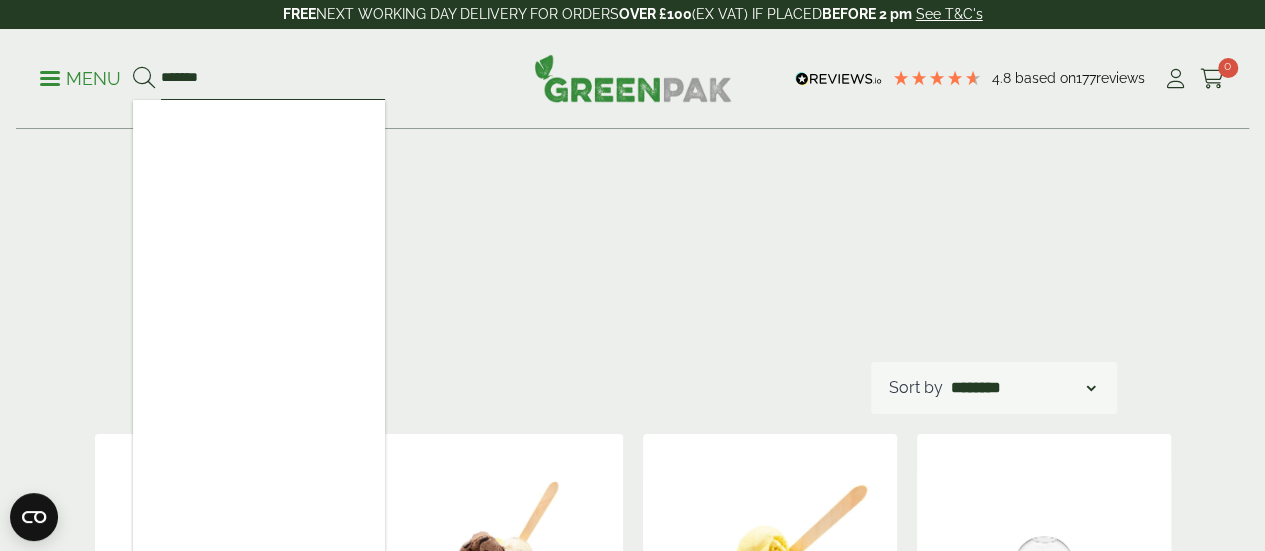 drag, startPoint x: 229, startPoint y: 81, endPoint x: 200, endPoint y: 74, distance: 29.832869 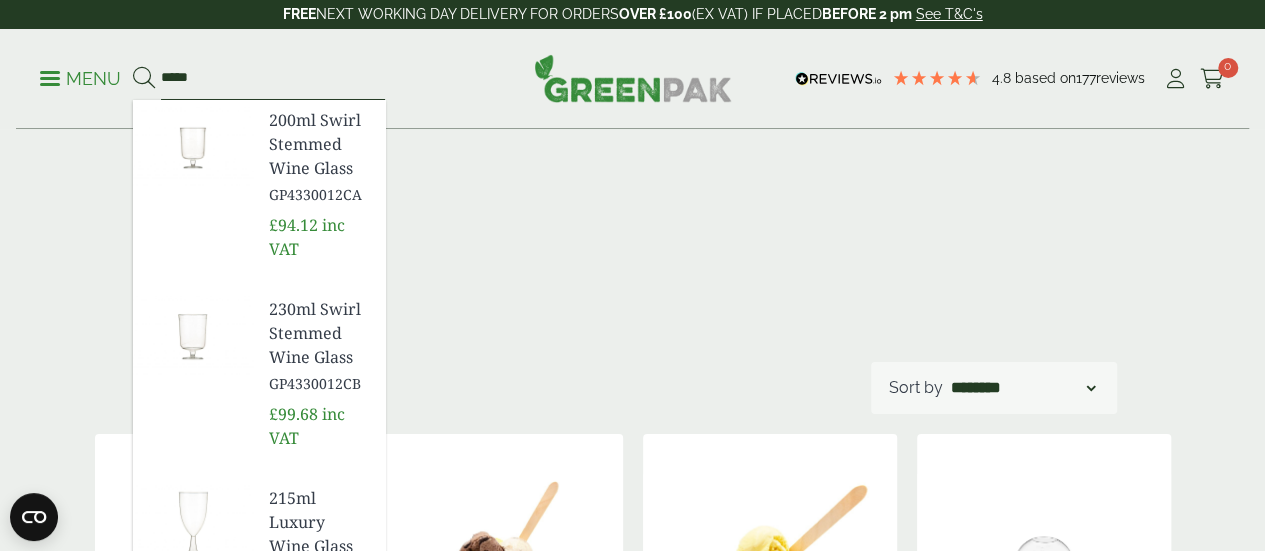 type on "****" 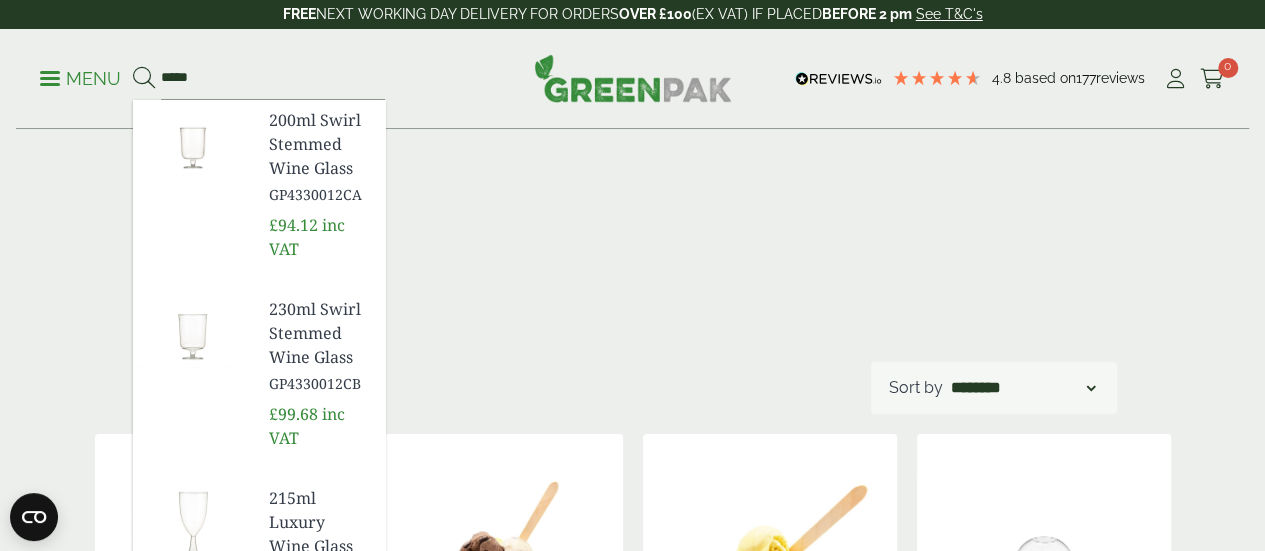 click on "215ml Luxury Wine Glass (Lined @ 125ml & 175ml)
GP4330012D" at bounding box center (319, 570) 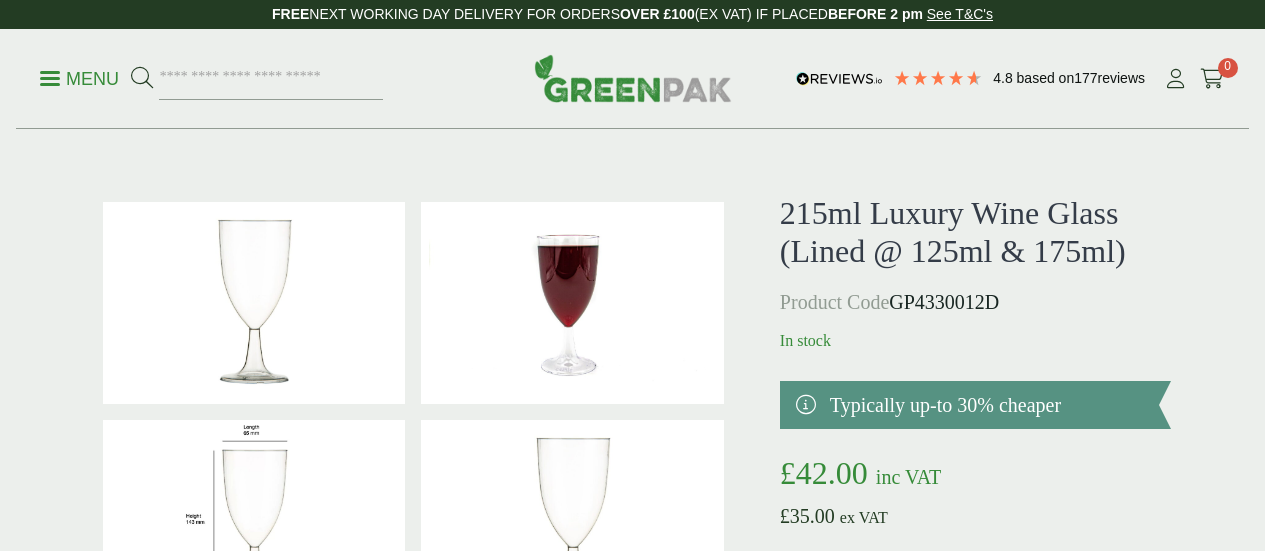 scroll, scrollTop: 0, scrollLeft: 0, axis: both 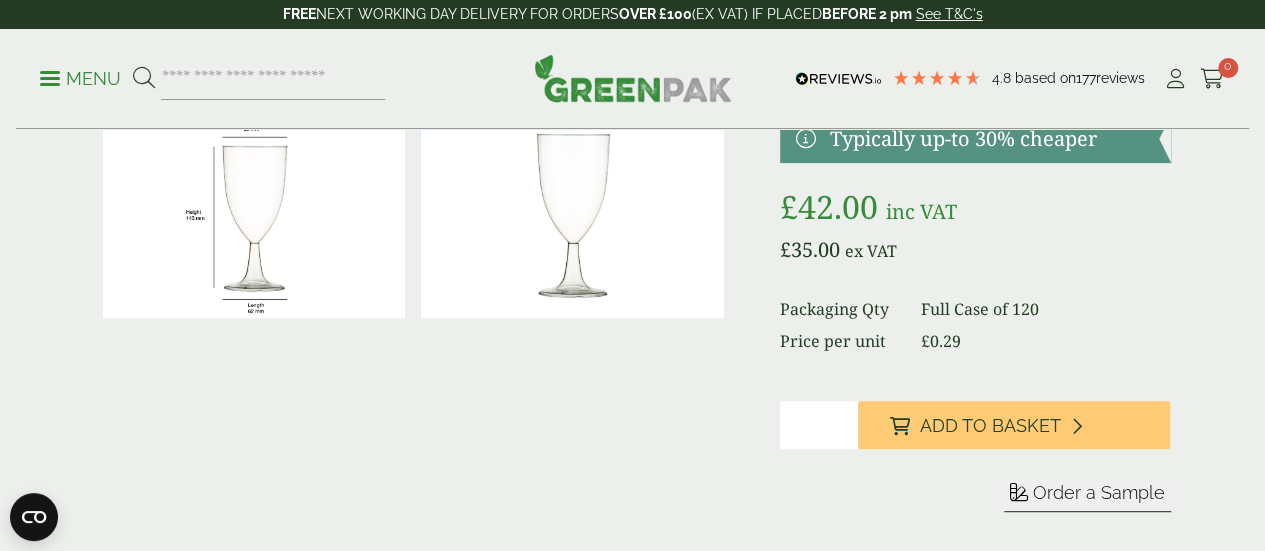 drag, startPoint x: 1272, startPoint y: 74, endPoint x: 1277, endPoint y: 120, distance: 46.270943 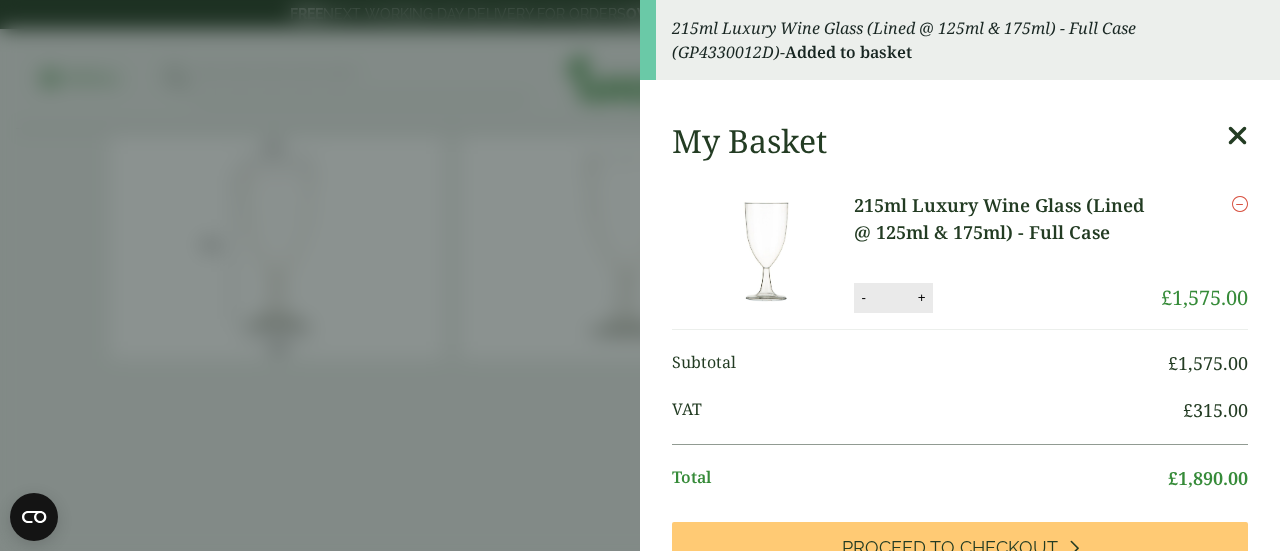 click at bounding box center (1237, 136) 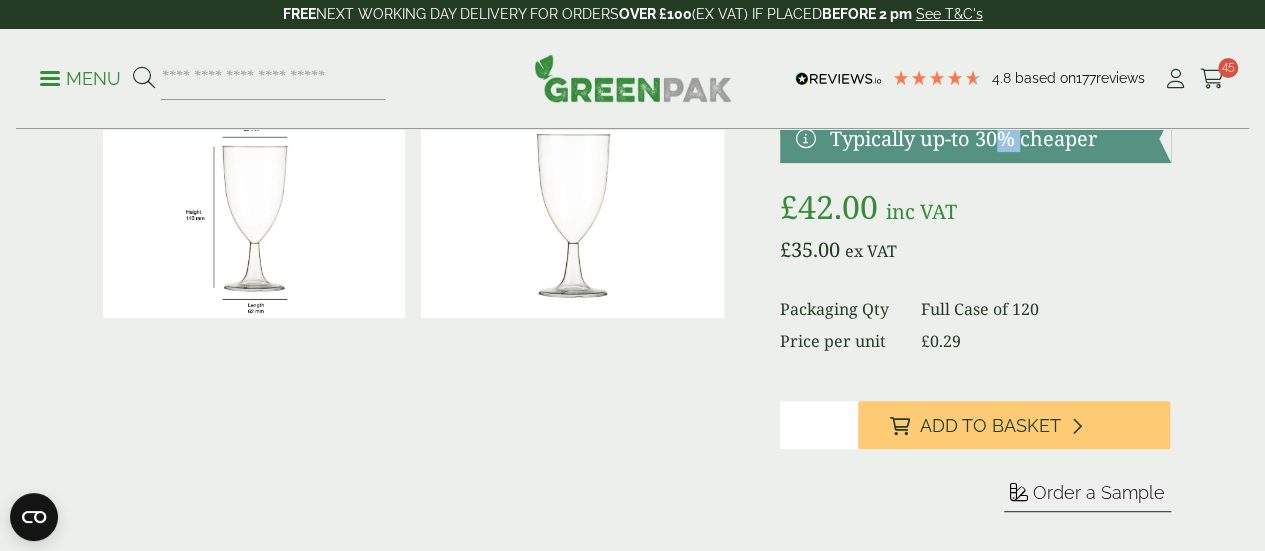 click on "£" at bounding box center (632, 1029) 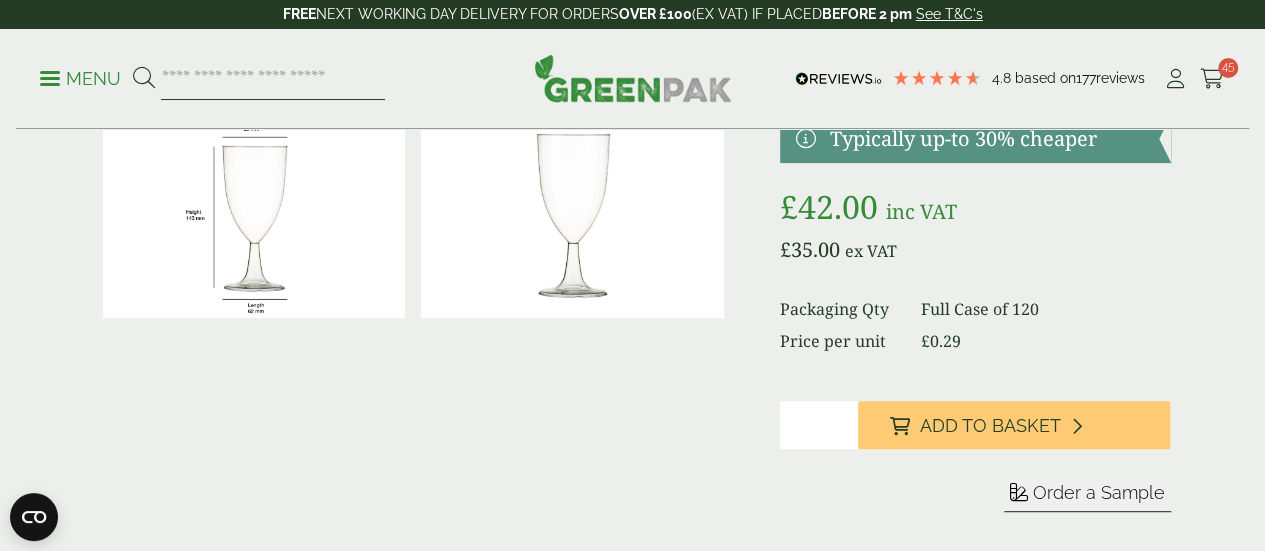 click at bounding box center [273, 79] 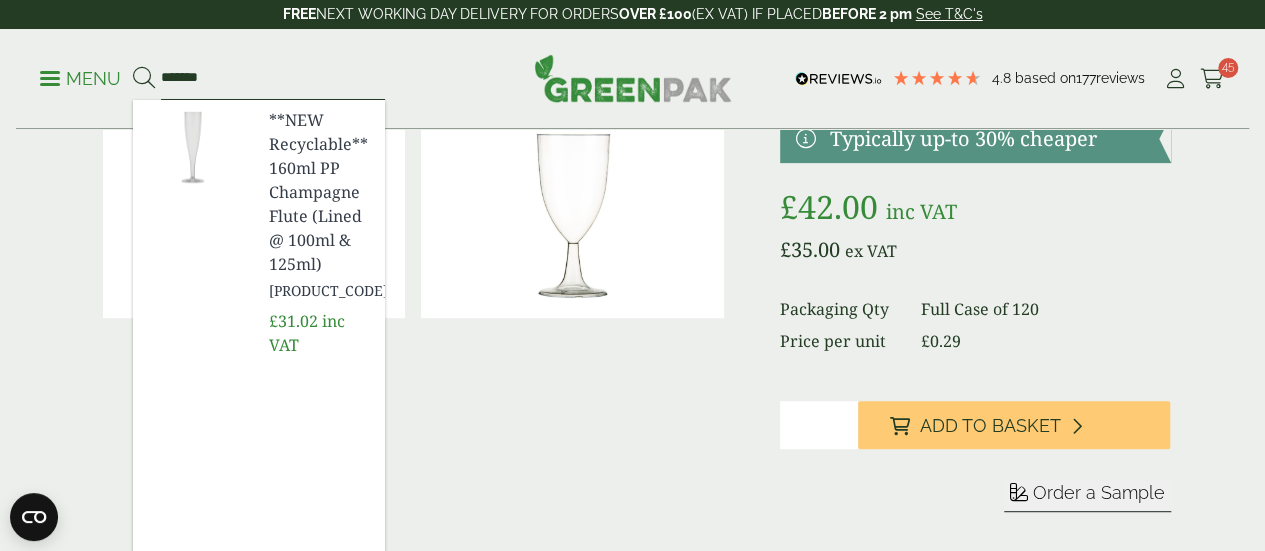 type on "*******" 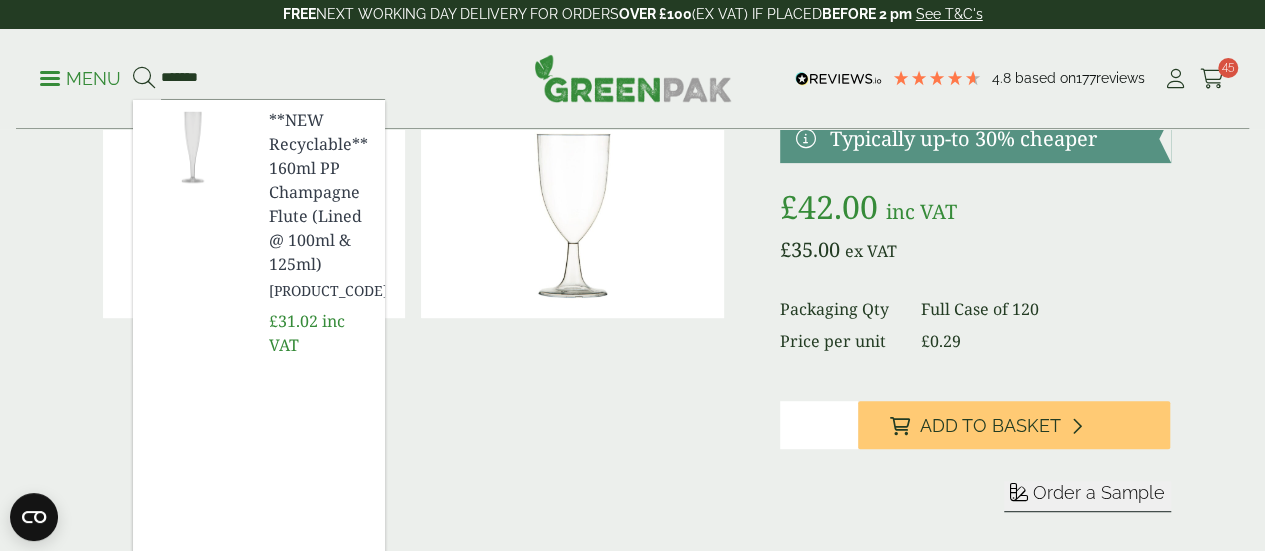 click on "**NEW Recyclable** 160ml PP Champagne Flute (Lined @ 100ml & 125ml)" at bounding box center [319, 192] 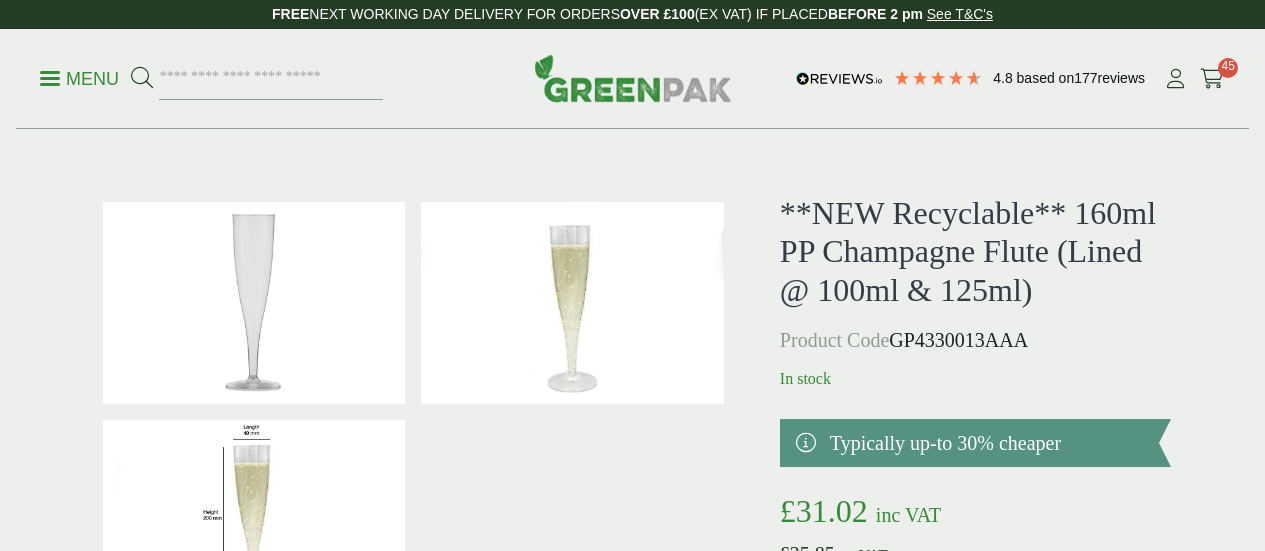 scroll, scrollTop: 0, scrollLeft: 0, axis: both 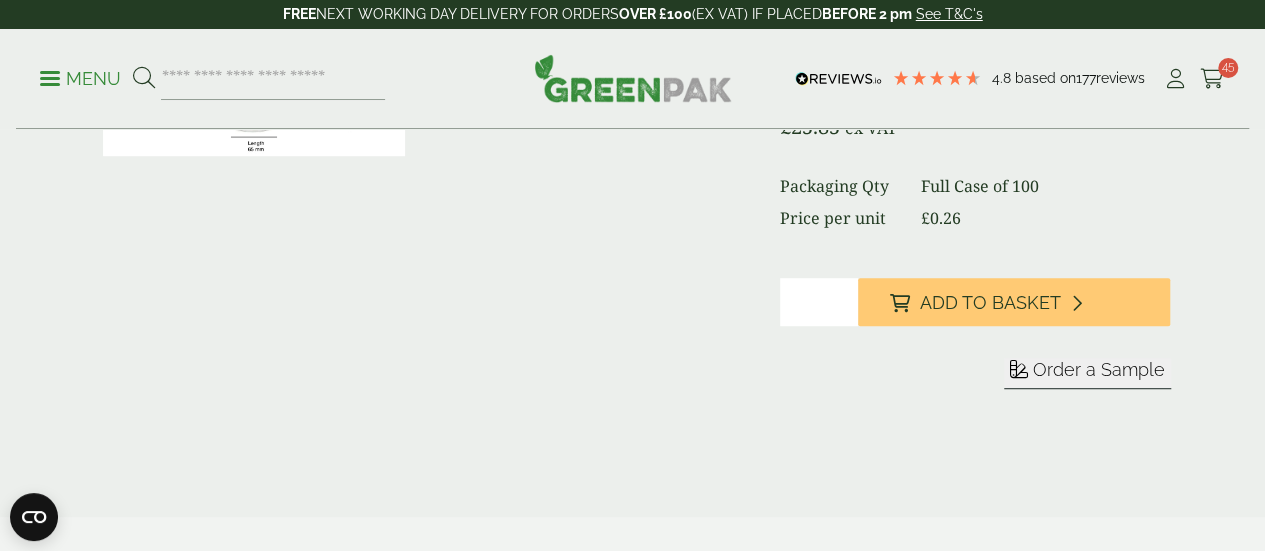 click on "*" at bounding box center (819, 302) 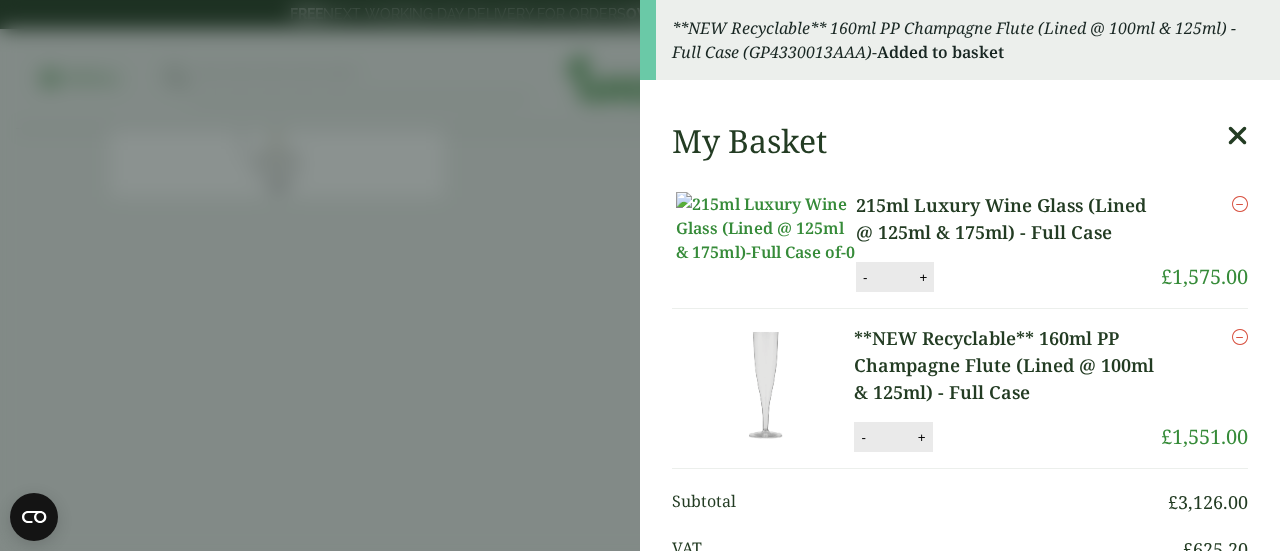 click at bounding box center (1237, 136) 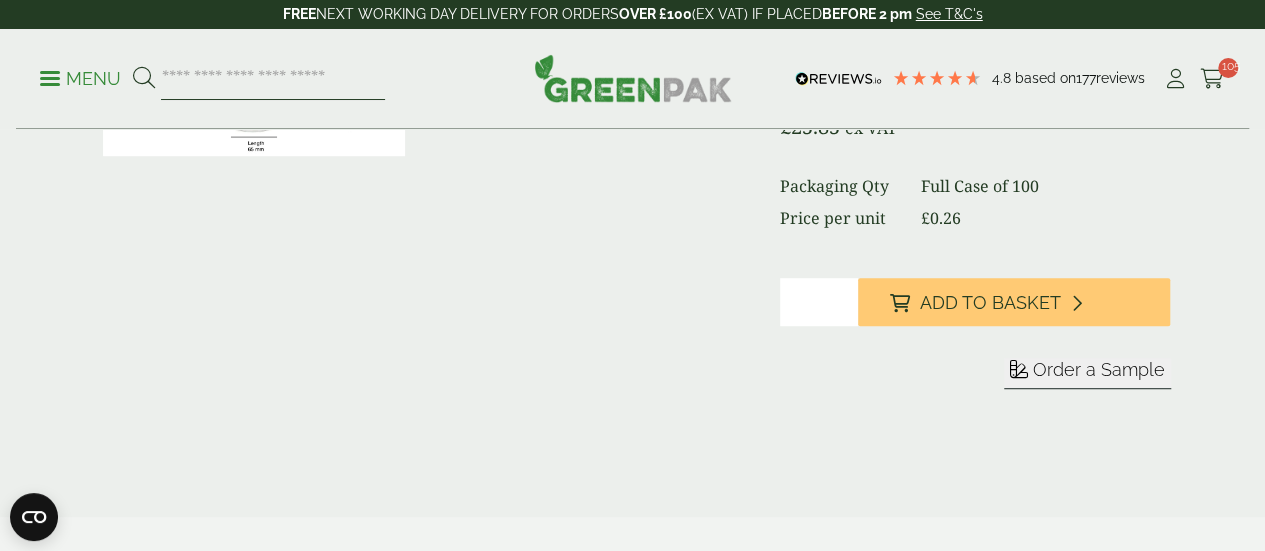 click at bounding box center [273, 79] 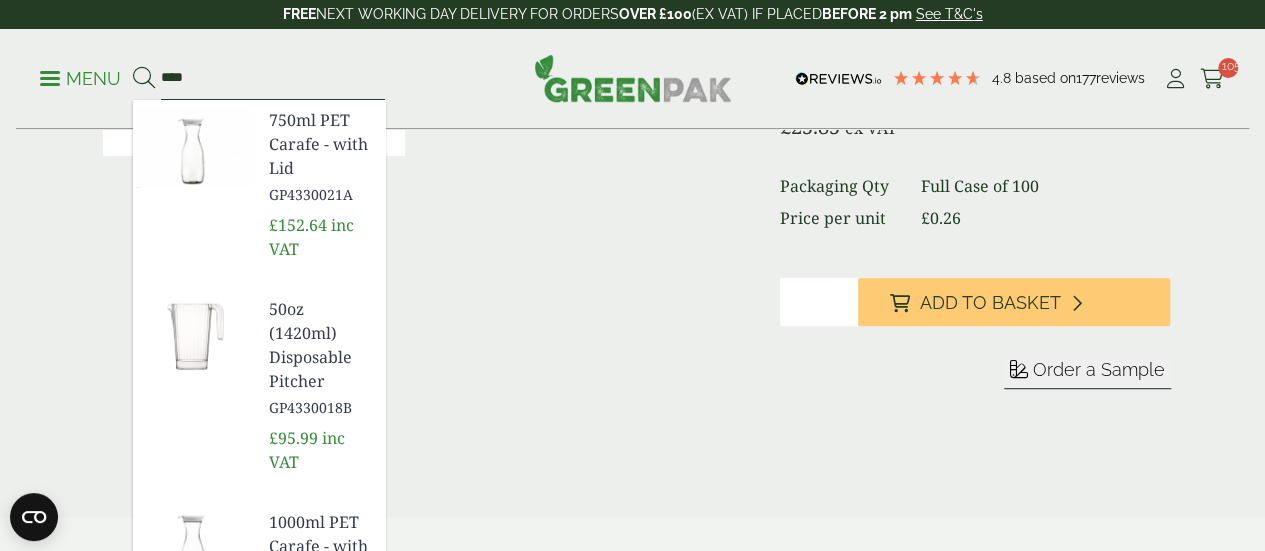 type on "****" 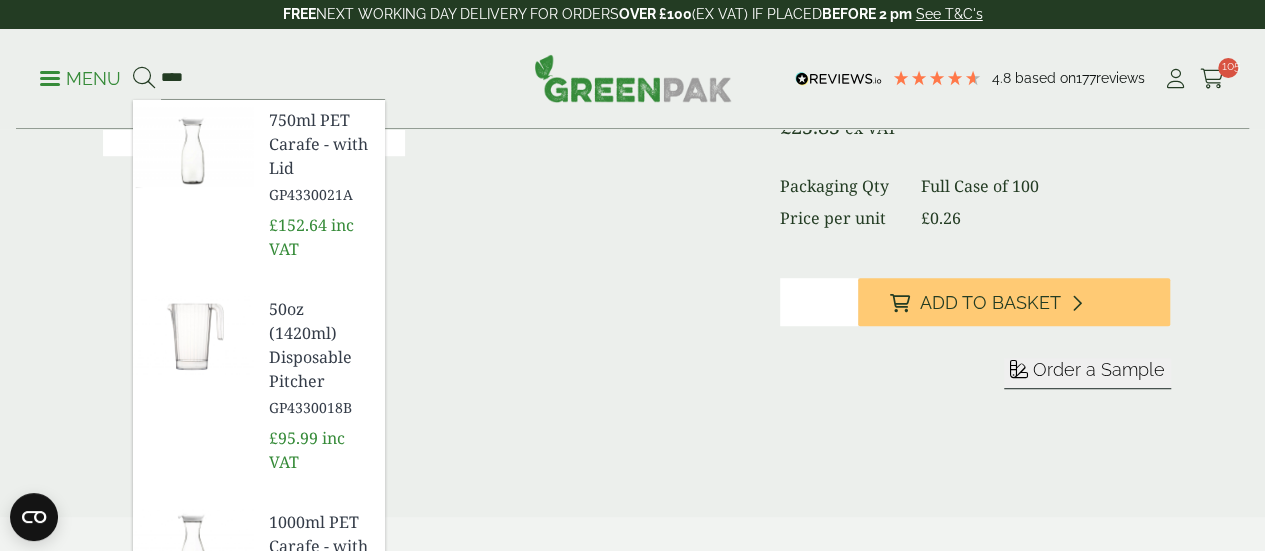 click on "750ml PET Carafe - with Lid" at bounding box center (319, 144) 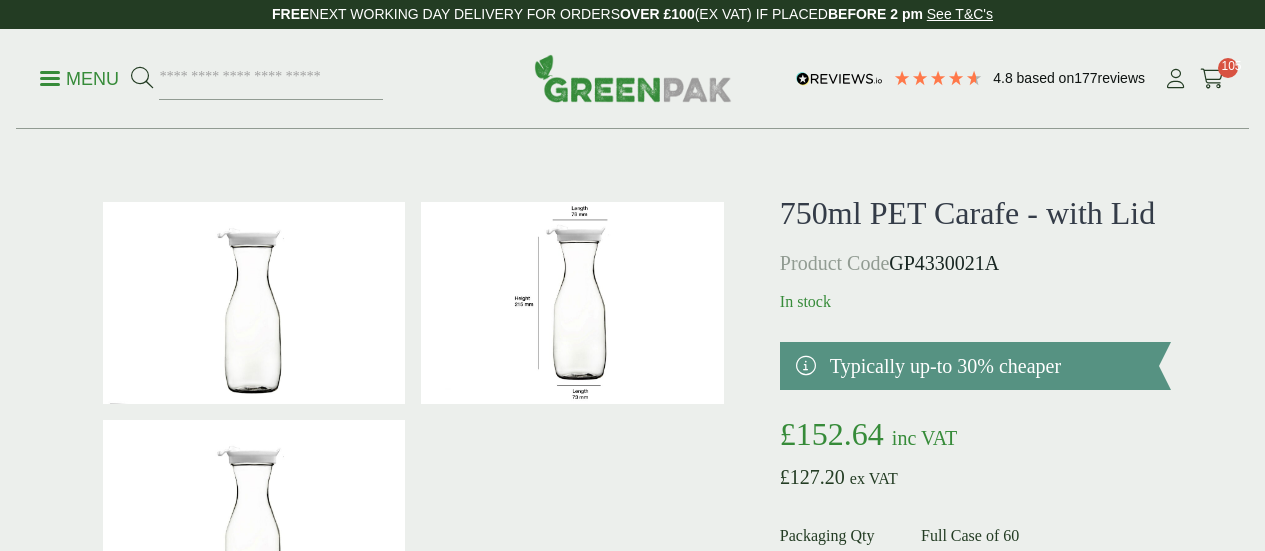 scroll, scrollTop: 0, scrollLeft: 0, axis: both 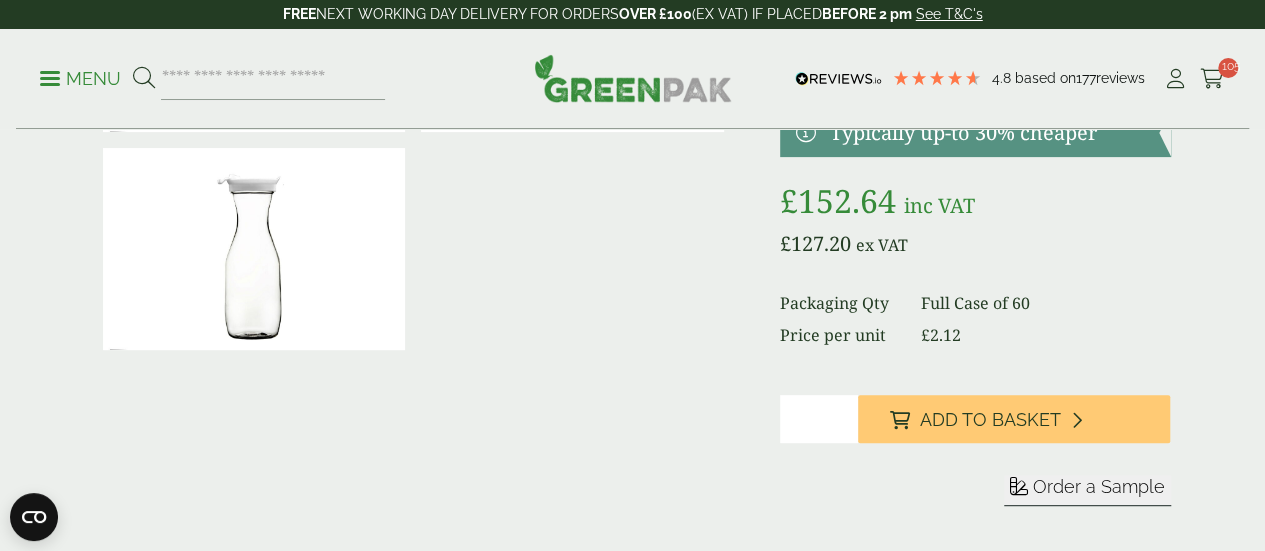 drag, startPoint x: 1272, startPoint y: 81, endPoint x: 1279, endPoint y: 124, distance: 43.56604 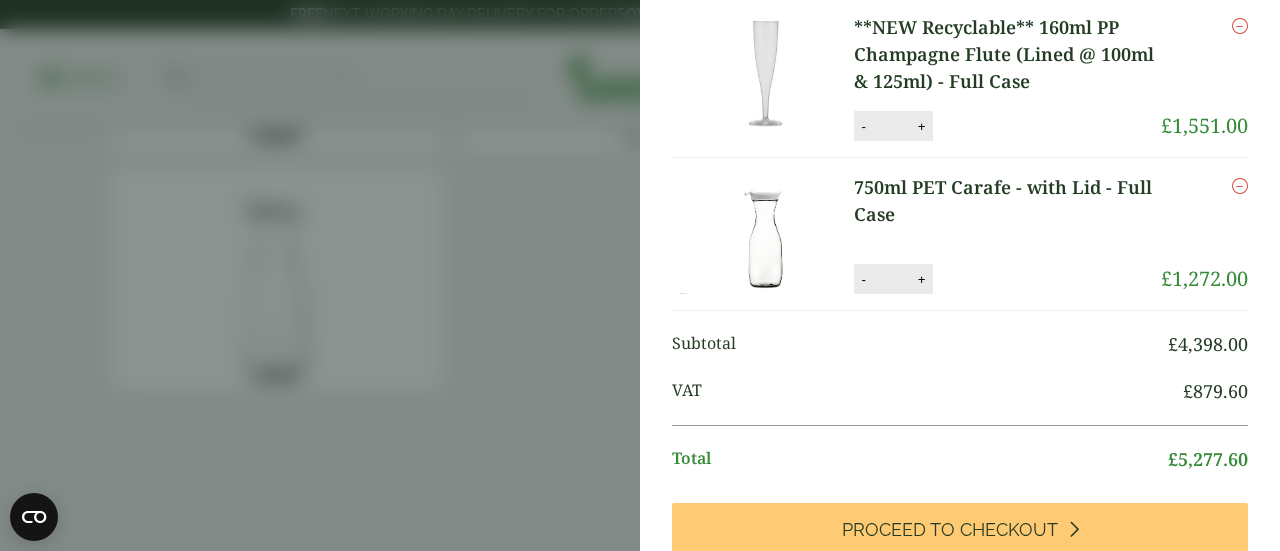 scroll, scrollTop: 315, scrollLeft: 0, axis: vertical 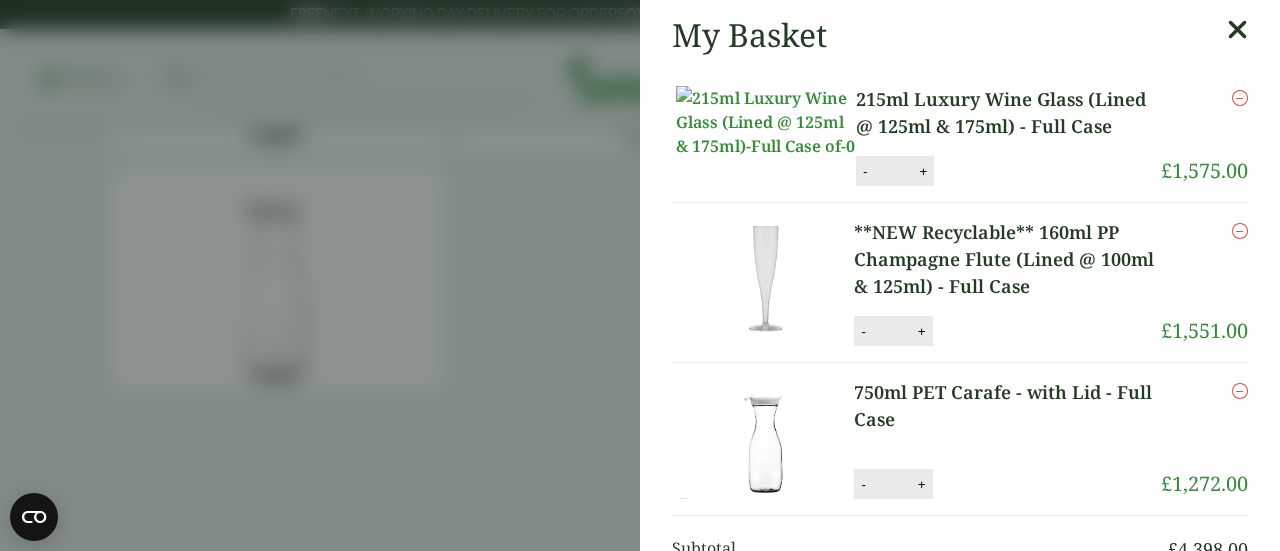 click at bounding box center (1237, 30) 